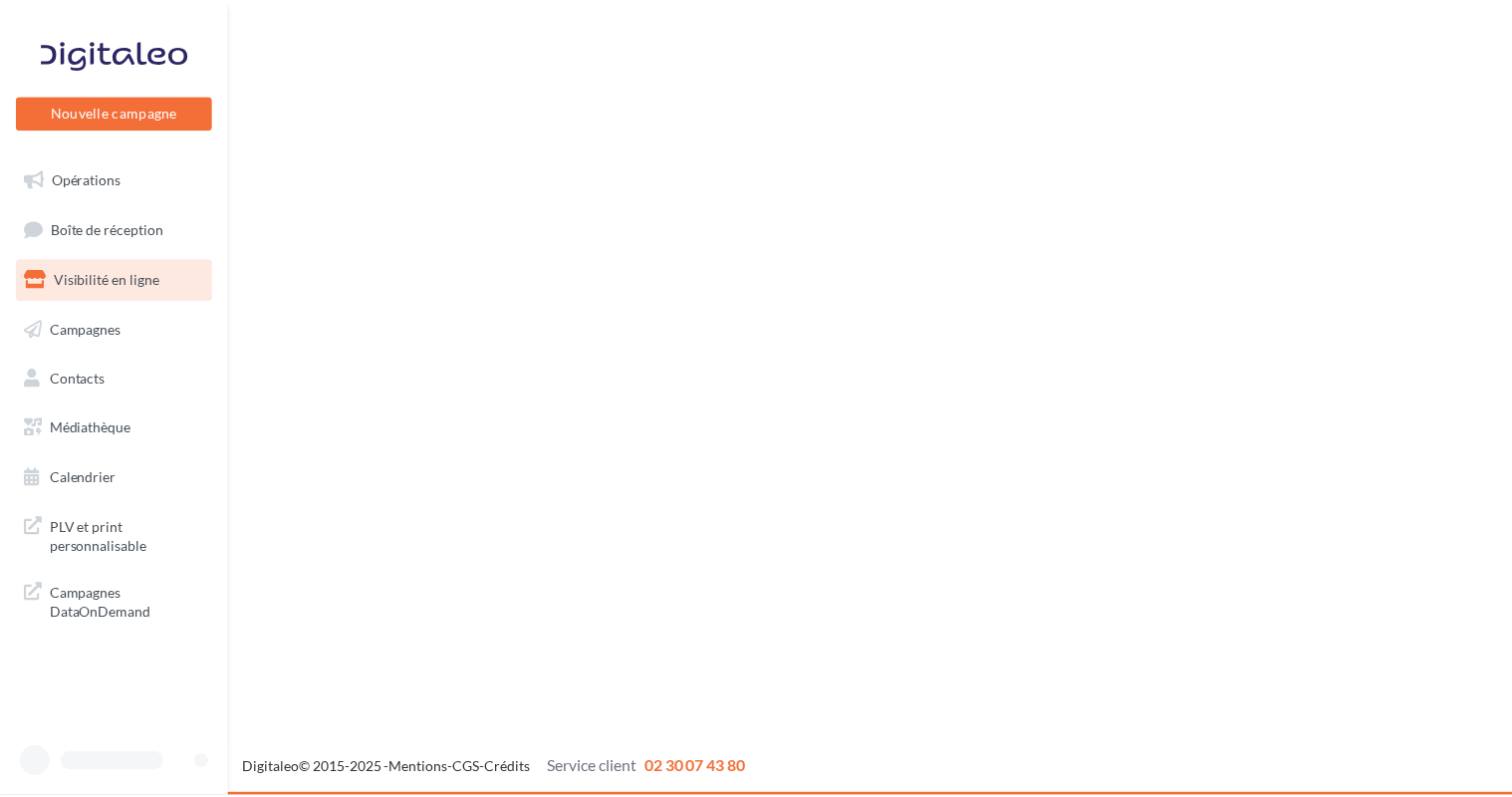 scroll, scrollTop: 0, scrollLeft: 0, axis: both 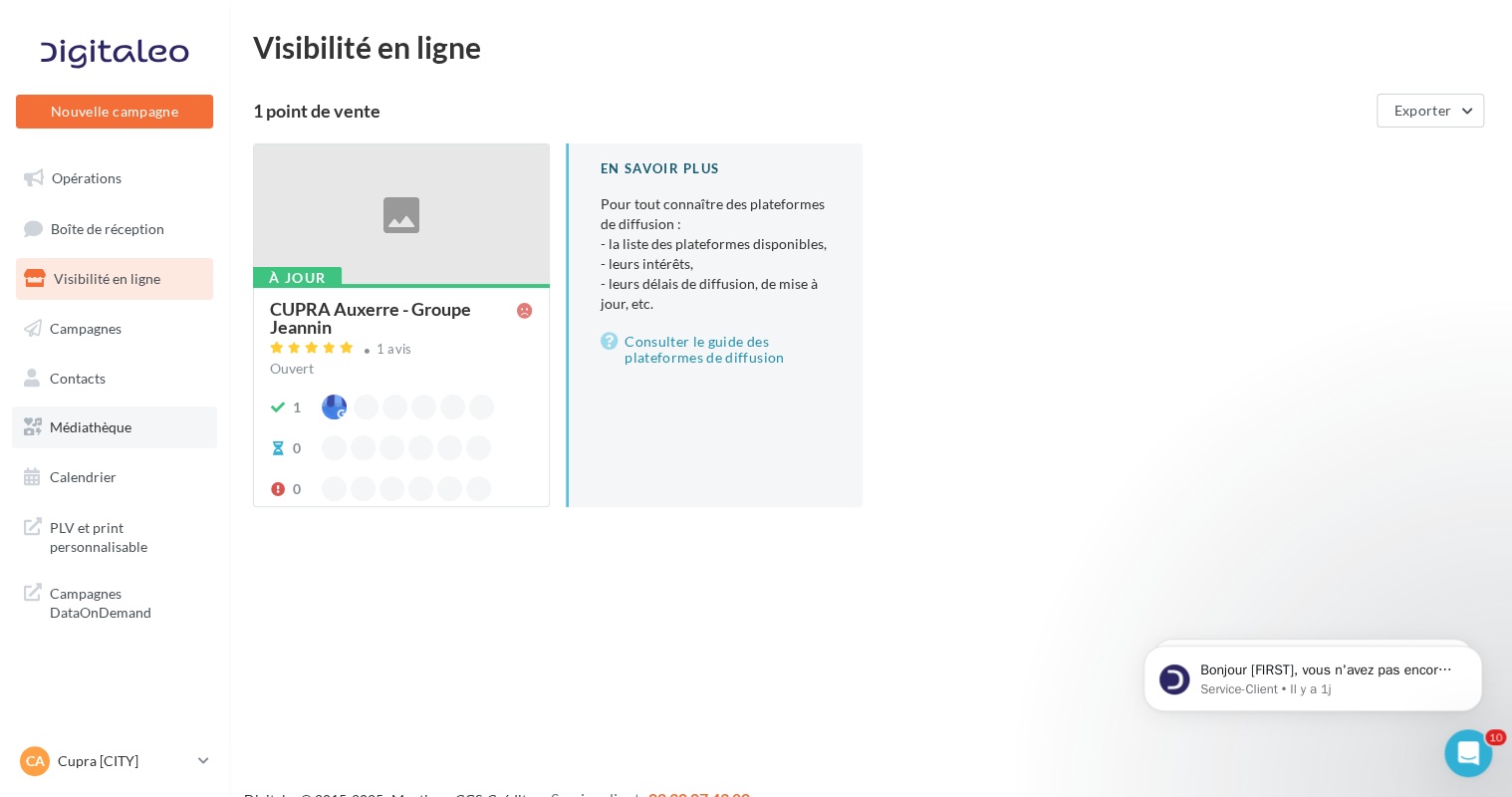 click on "Médiathèque" at bounding box center (91, 426) 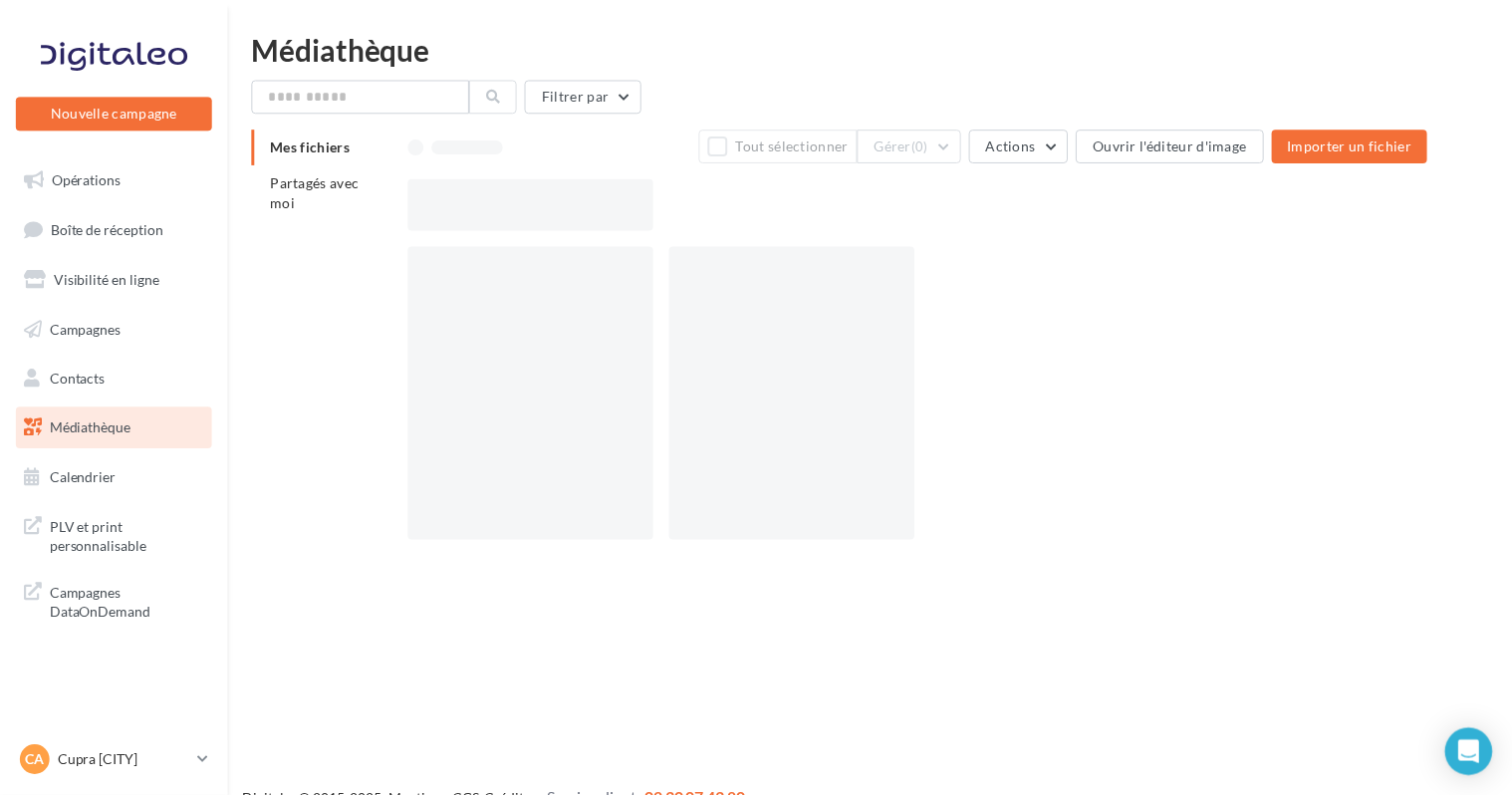 scroll, scrollTop: 0, scrollLeft: 0, axis: both 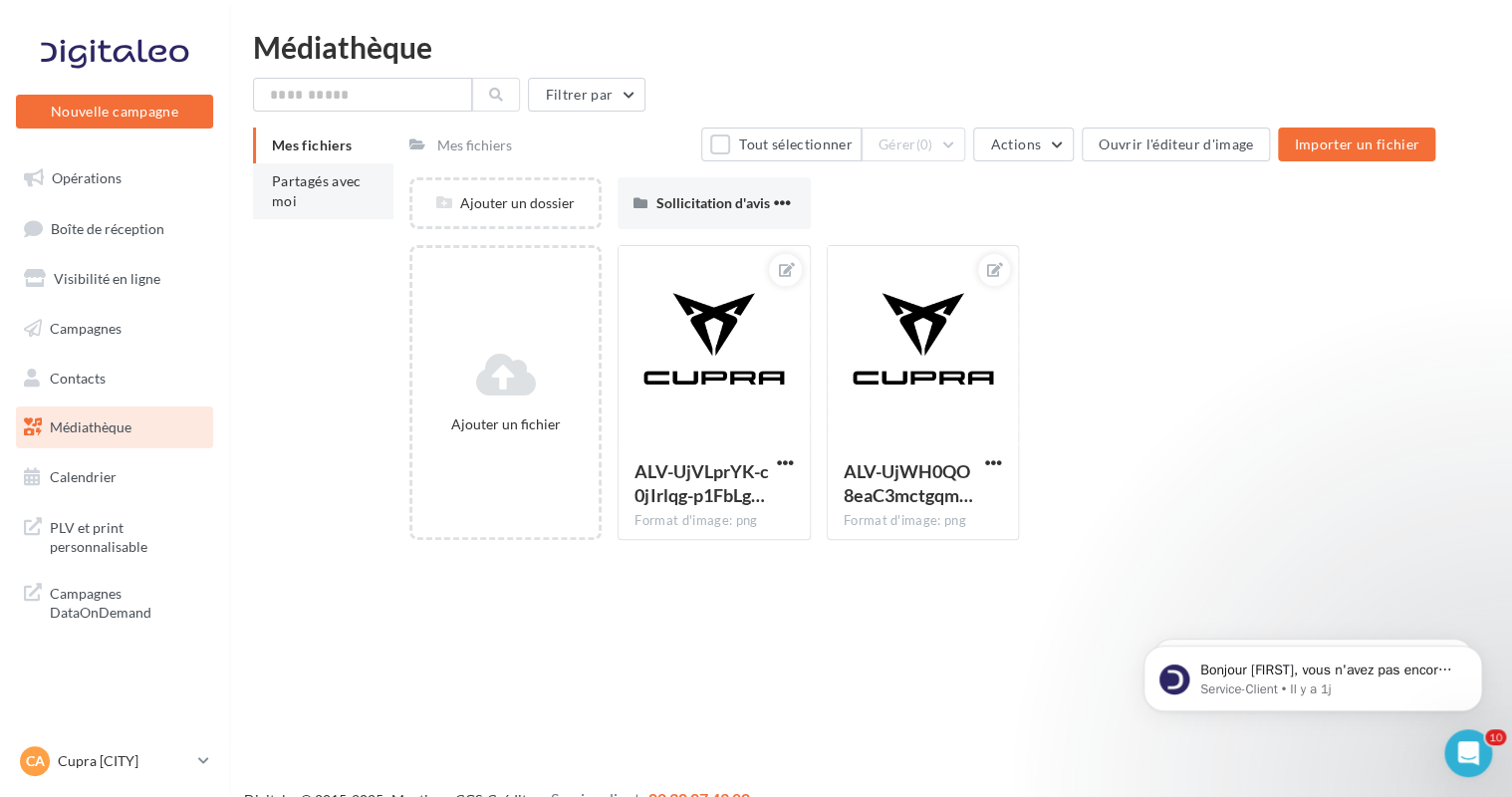 click on "Partagés avec moi" at bounding box center [323, 191] 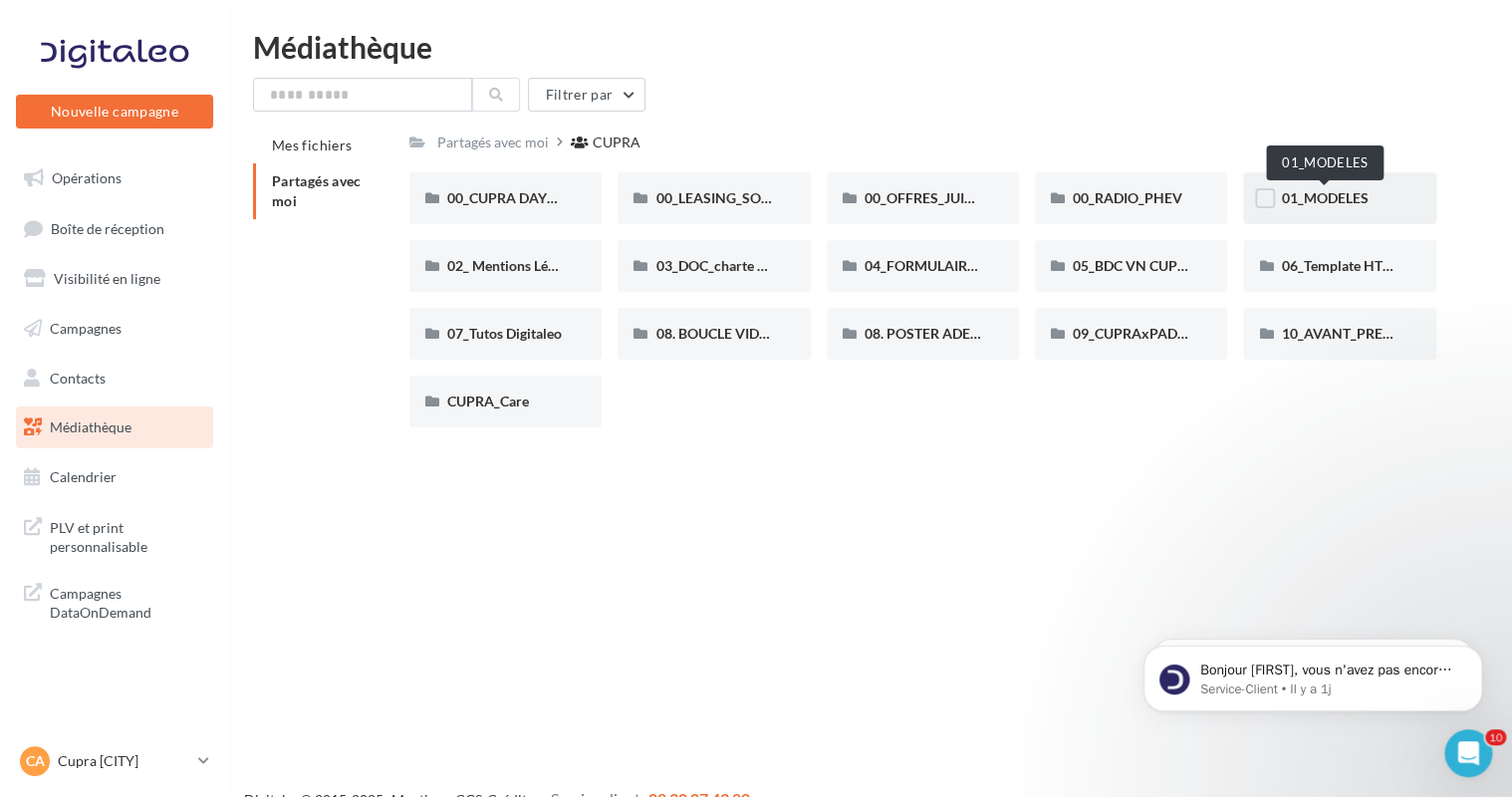 click on "01_MODELES" at bounding box center [1324, 197] 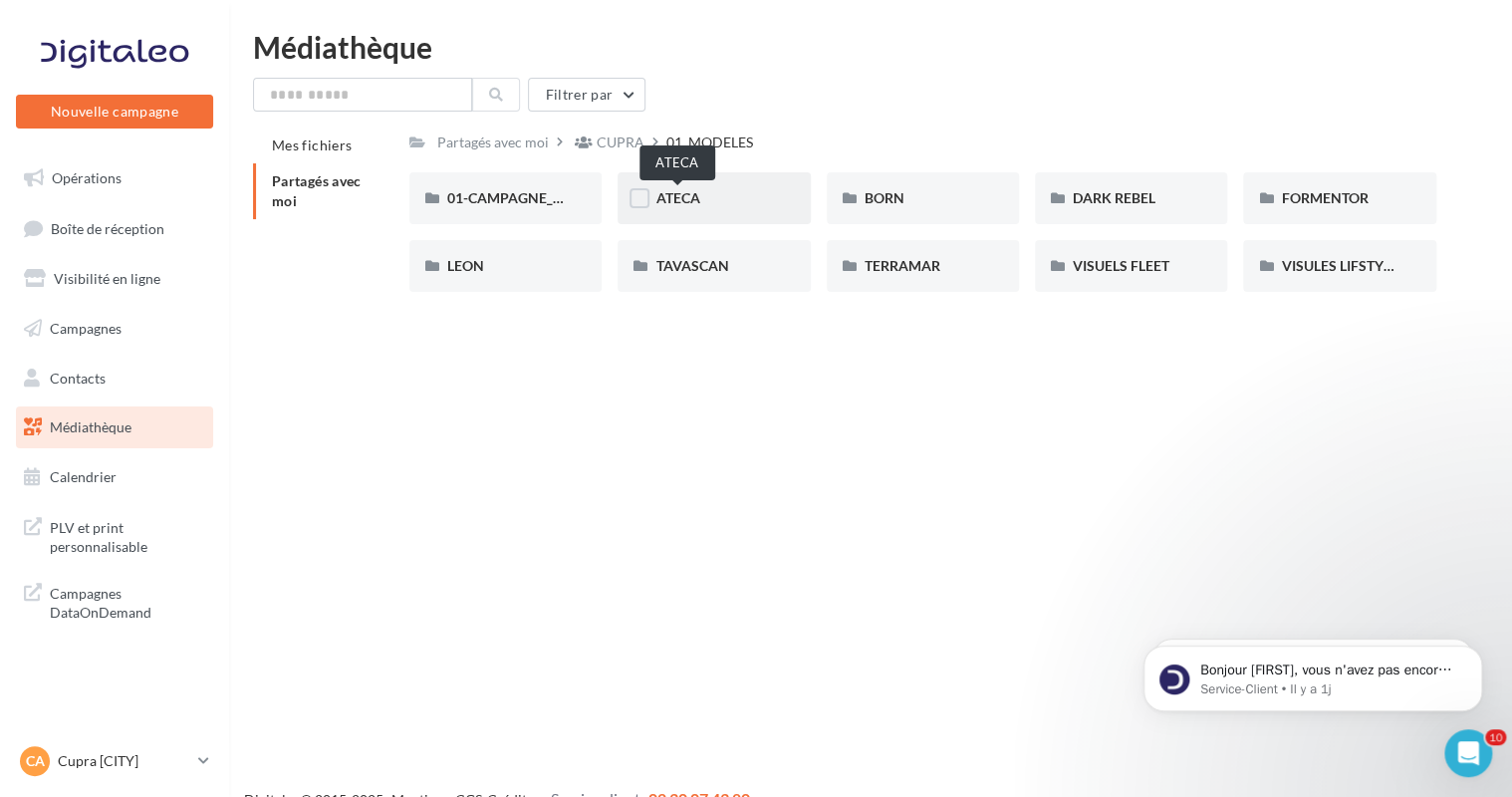 click on "ATECA" at bounding box center (677, 197) 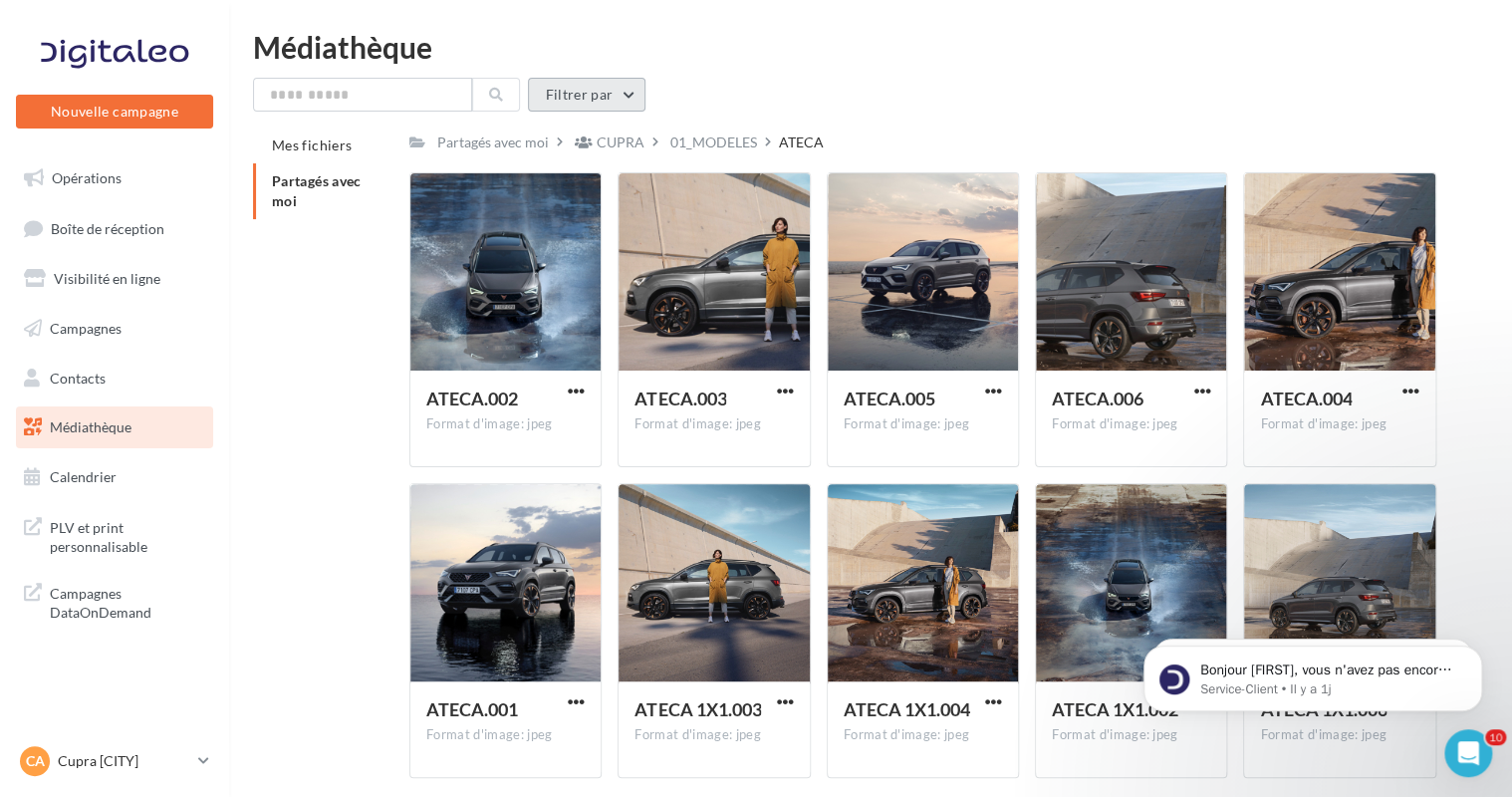 click on "Filtrer par" at bounding box center (587, 95) 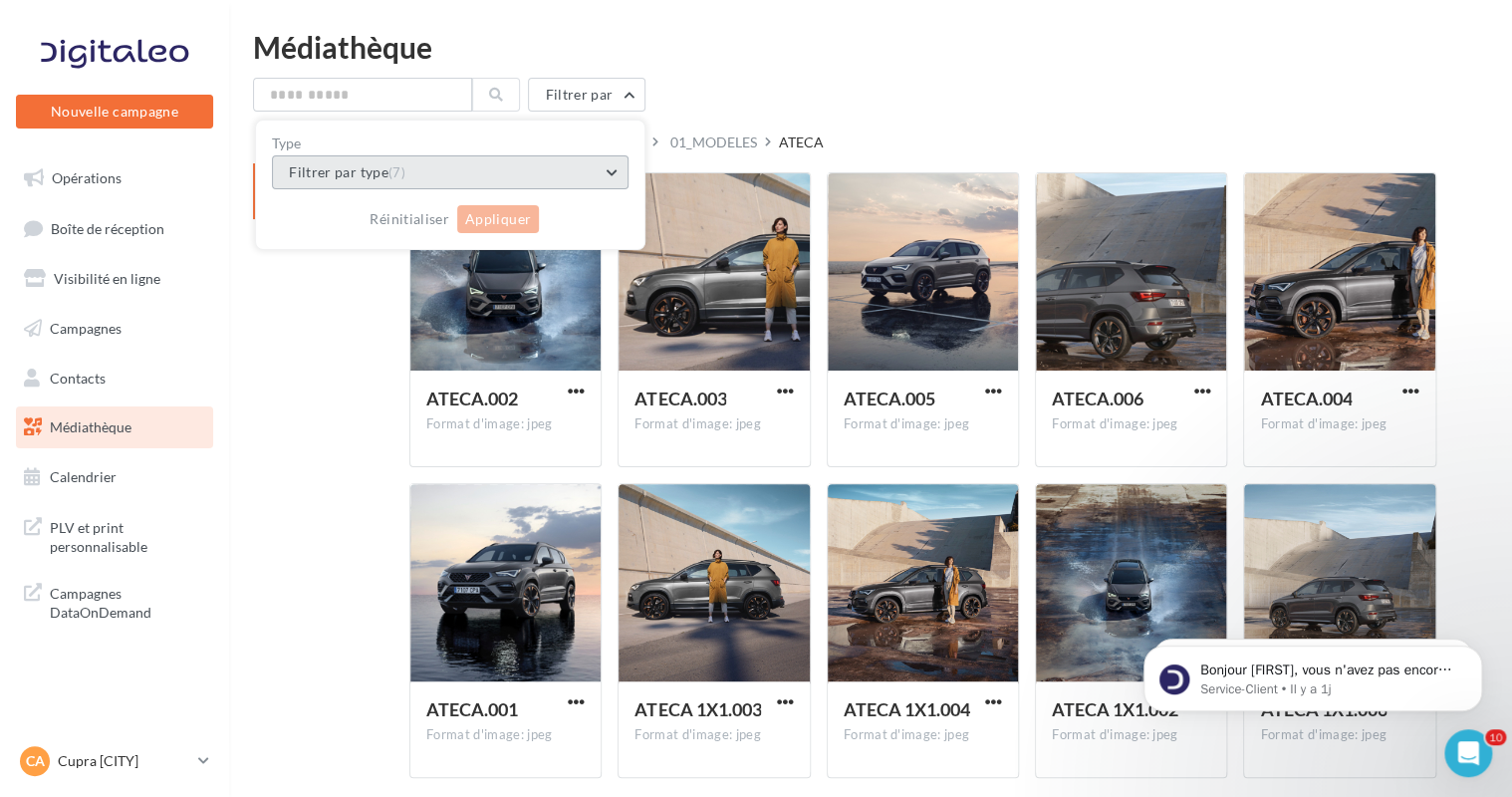 click on "Filtrer par type  (7)" at bounding box center (450, 172) 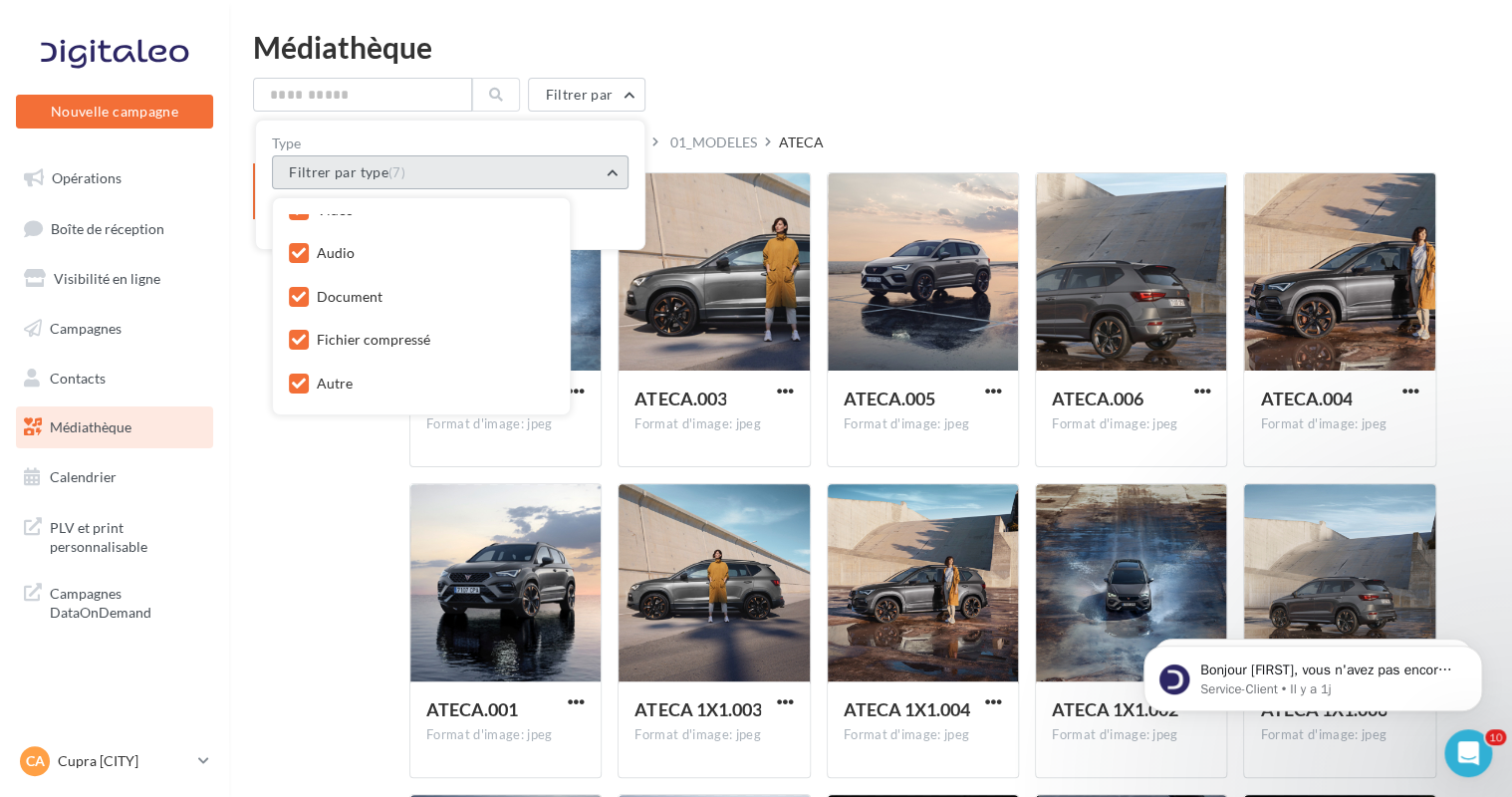 scroll, scrollTop: 104, scrollLeft: 0, axis: vertical 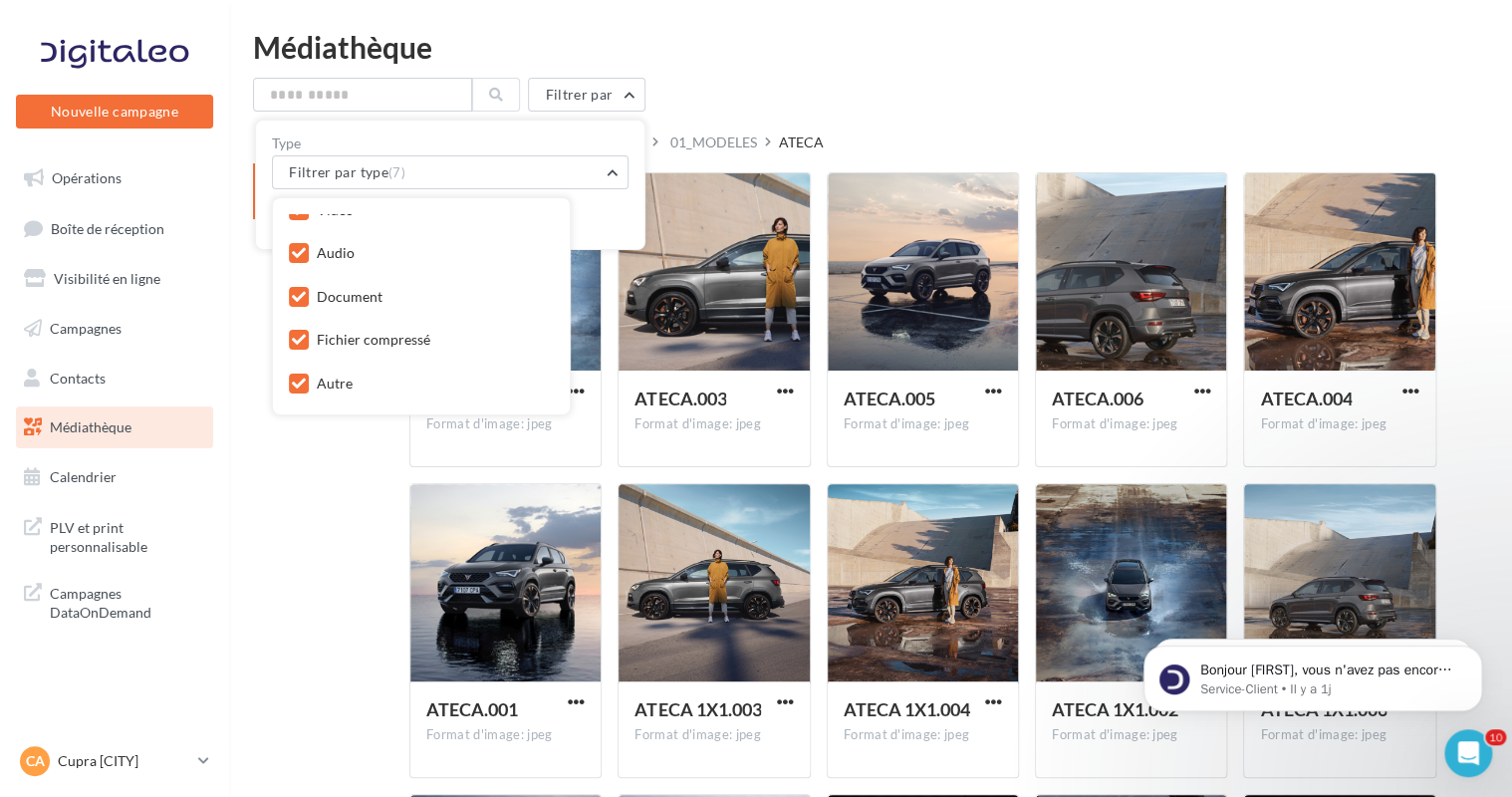 click at bounding box center (299, 384) 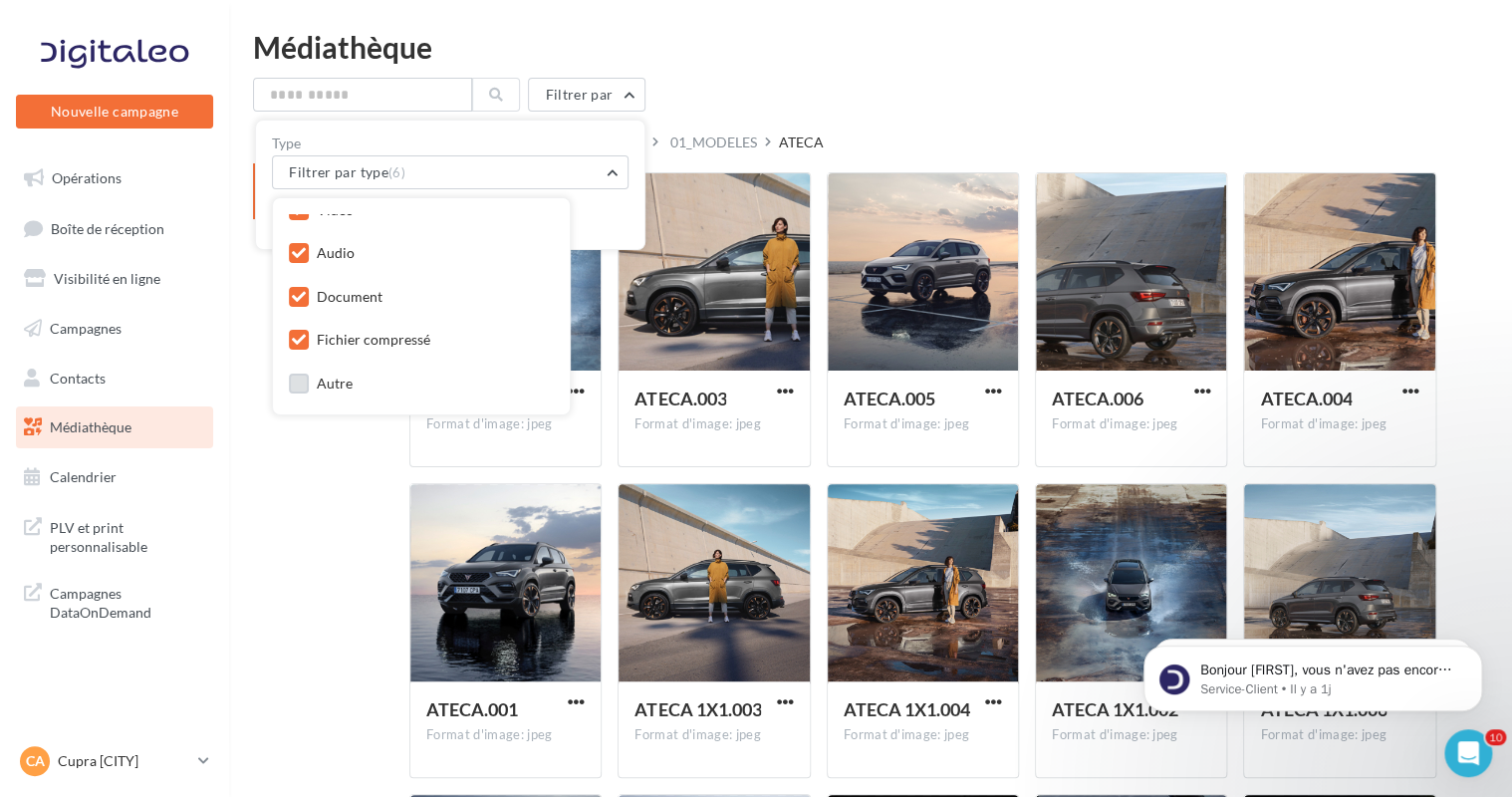 click at bounding box center (299, 340) 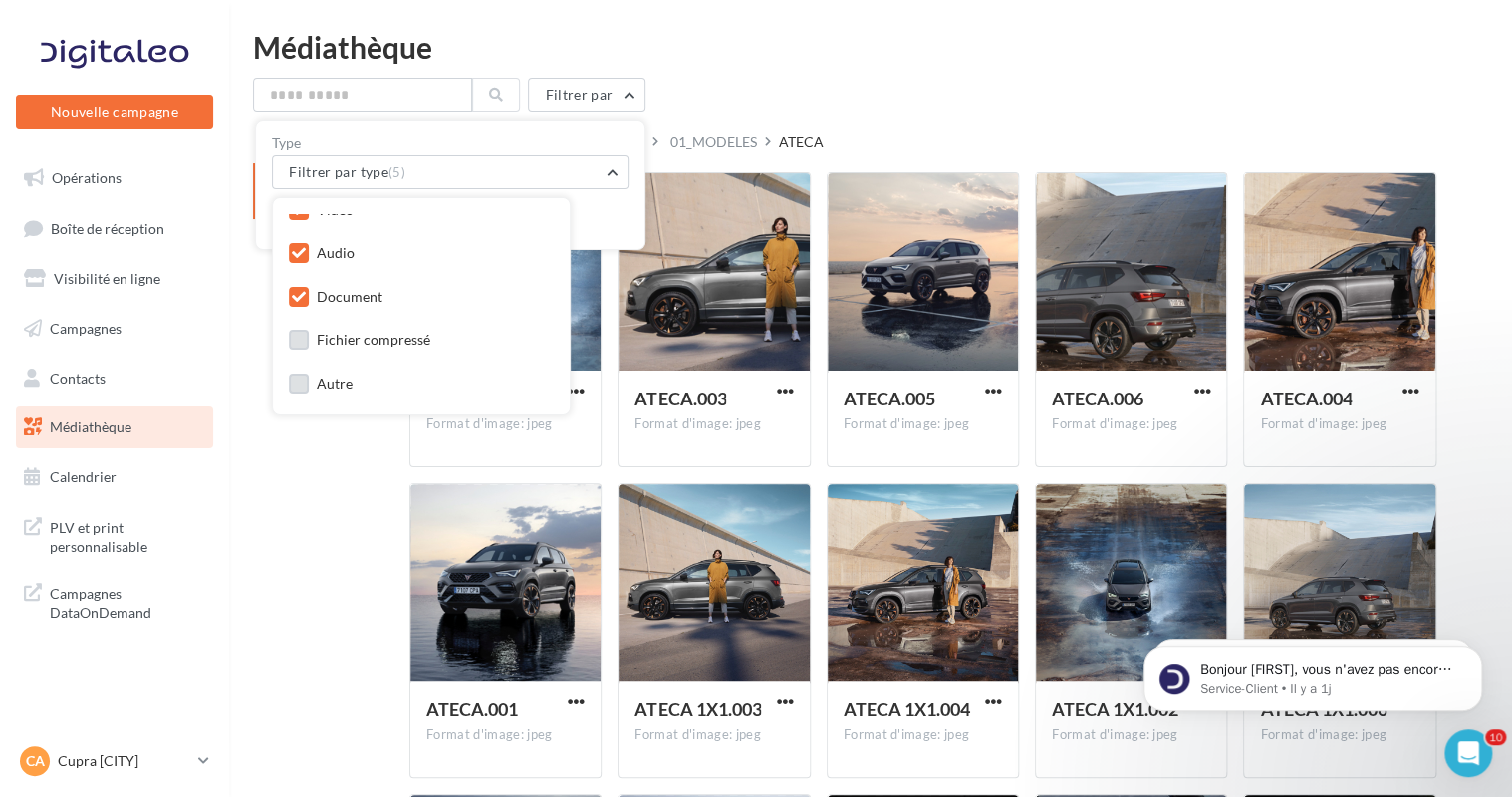 click on "Fichier compressé" at bounding box center (360, 342) 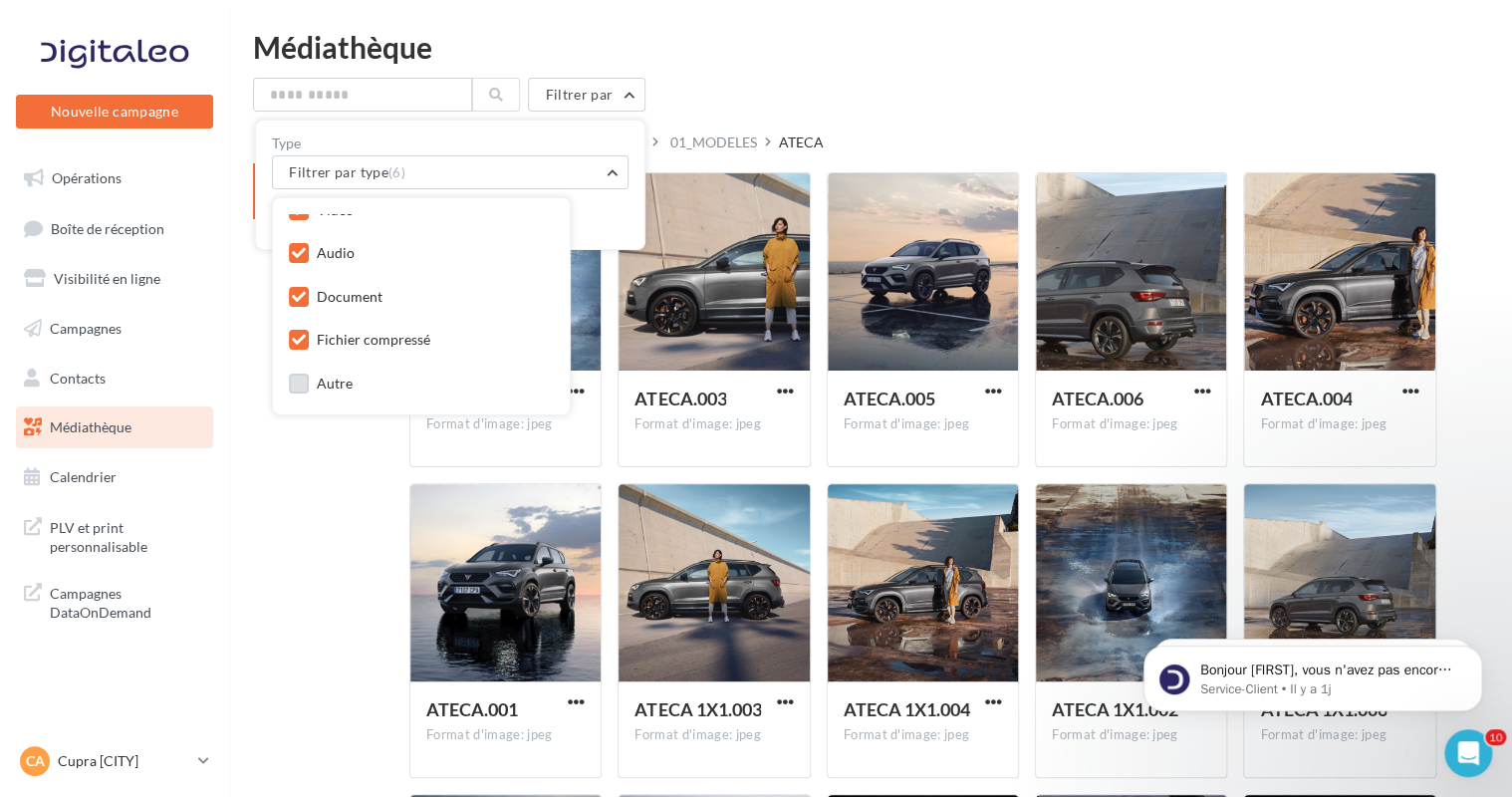 click at bounding box center [299, 384] 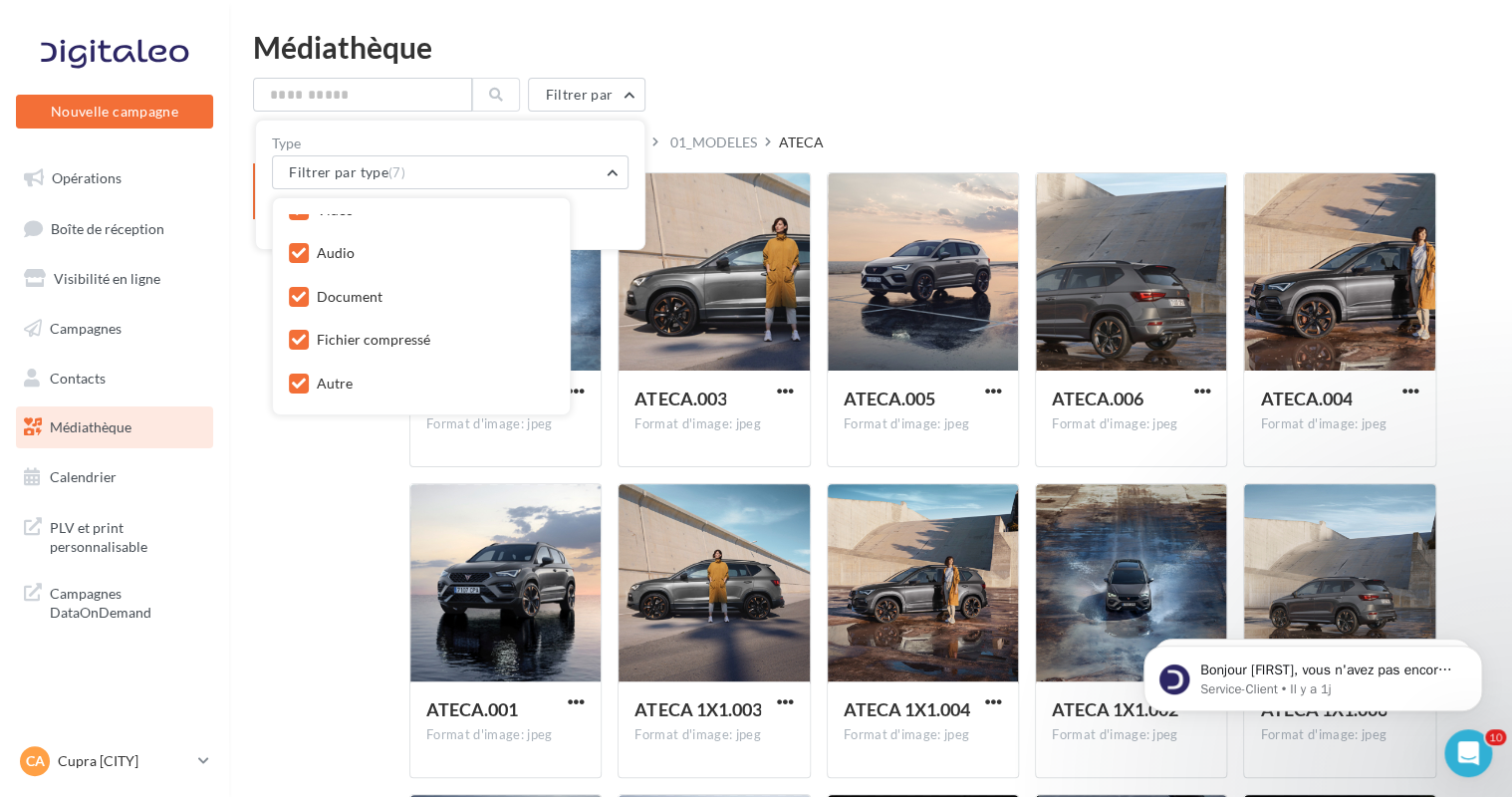 click on "Mes fichiers
Partagés avec moi
Partagés avec moi              CUPRA          01_MODELES          ATECA                   C           Partagé par  CUPRA
ATECA.002  Format d'image: jpeg                   ATECA.002
ATECA.003  Format d'image: jpeg                   ATECA.003
ATECA.005  Format d'image: jpeg                   ATECA.005
ATECA.006  Format d'image: jpeg                   ATECA.006
ATECA.004  Format d'image: jpeg                   ATECA.004
ATECA.001  Format d'image: jpeg                   ATECA.001                          ATECA 1X1.003" at bounding box center [879, 616] 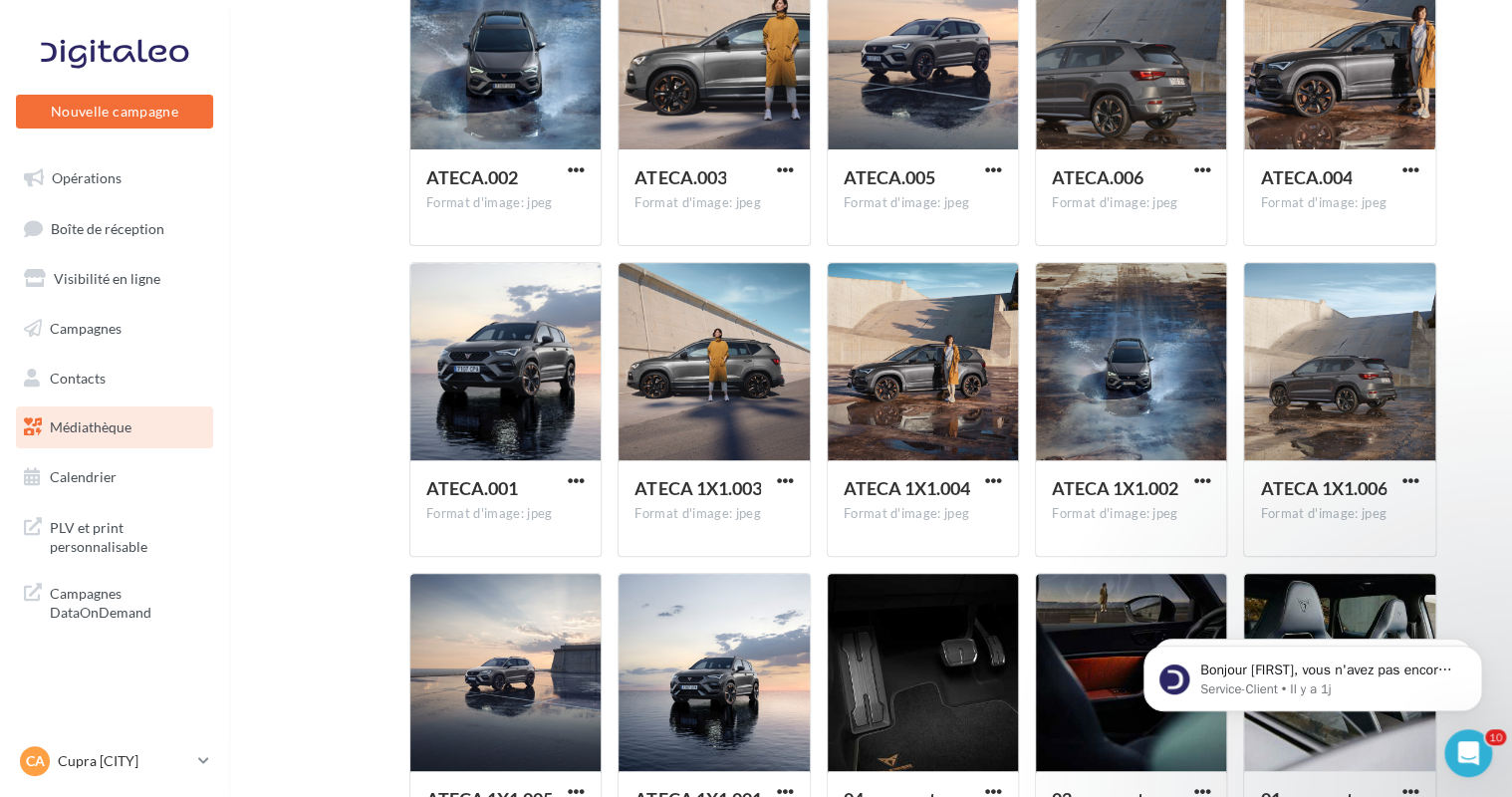 scroll, scrollTop: 0, scrollLeft: 0, axis: both 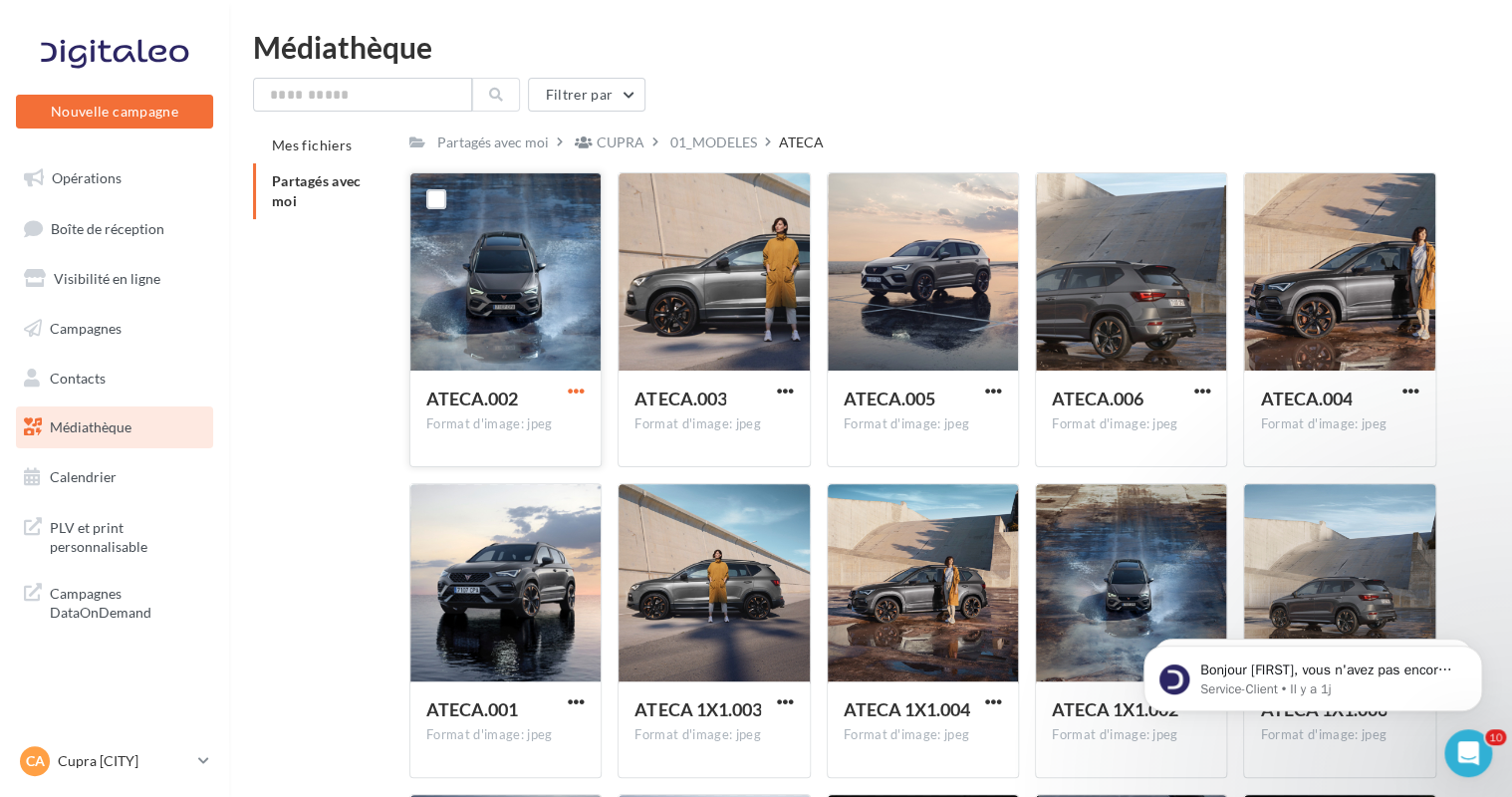 click at bounding box center [576, 391] 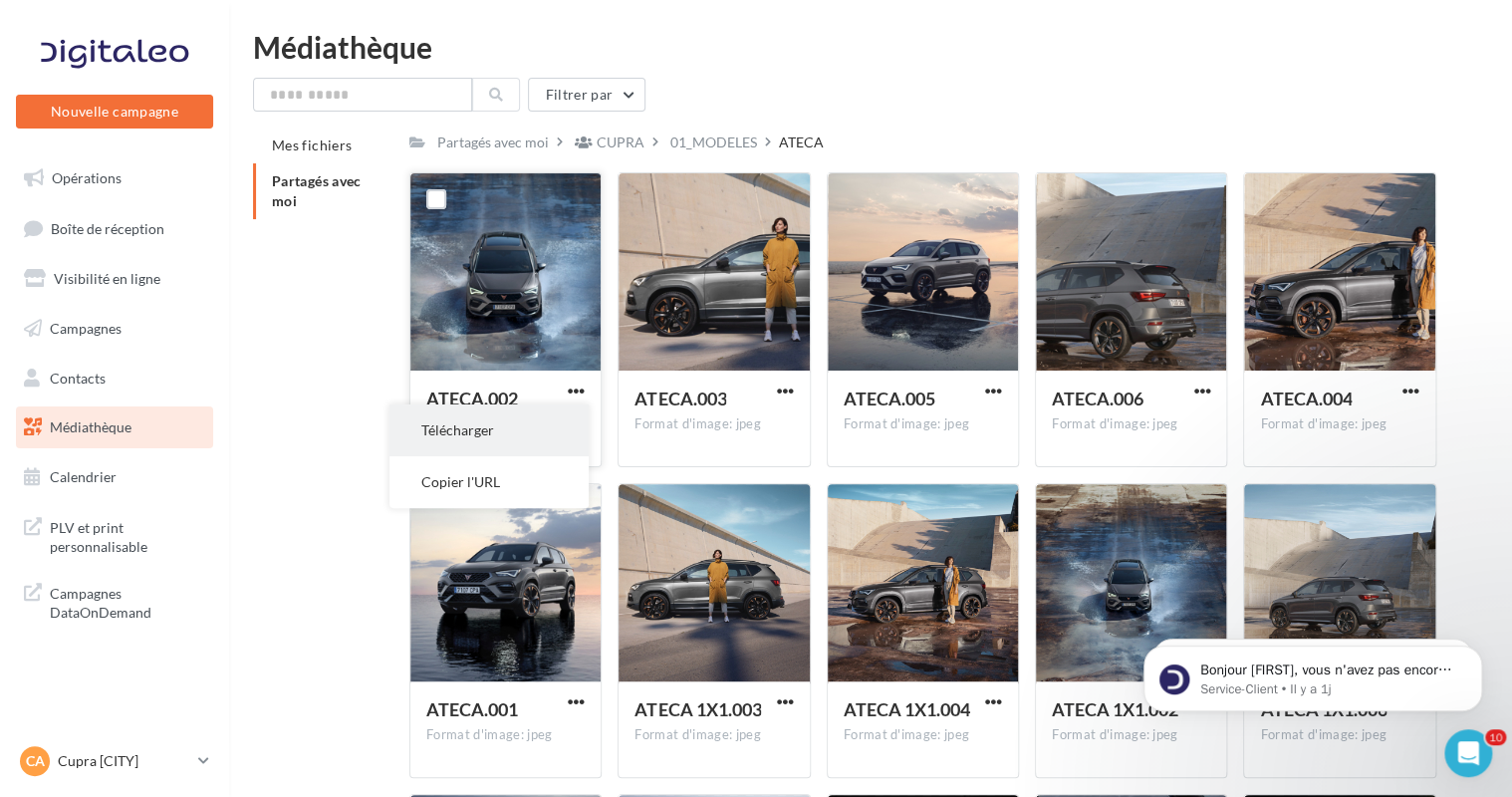click on "Télécharger" at bounding box center (489, 430) 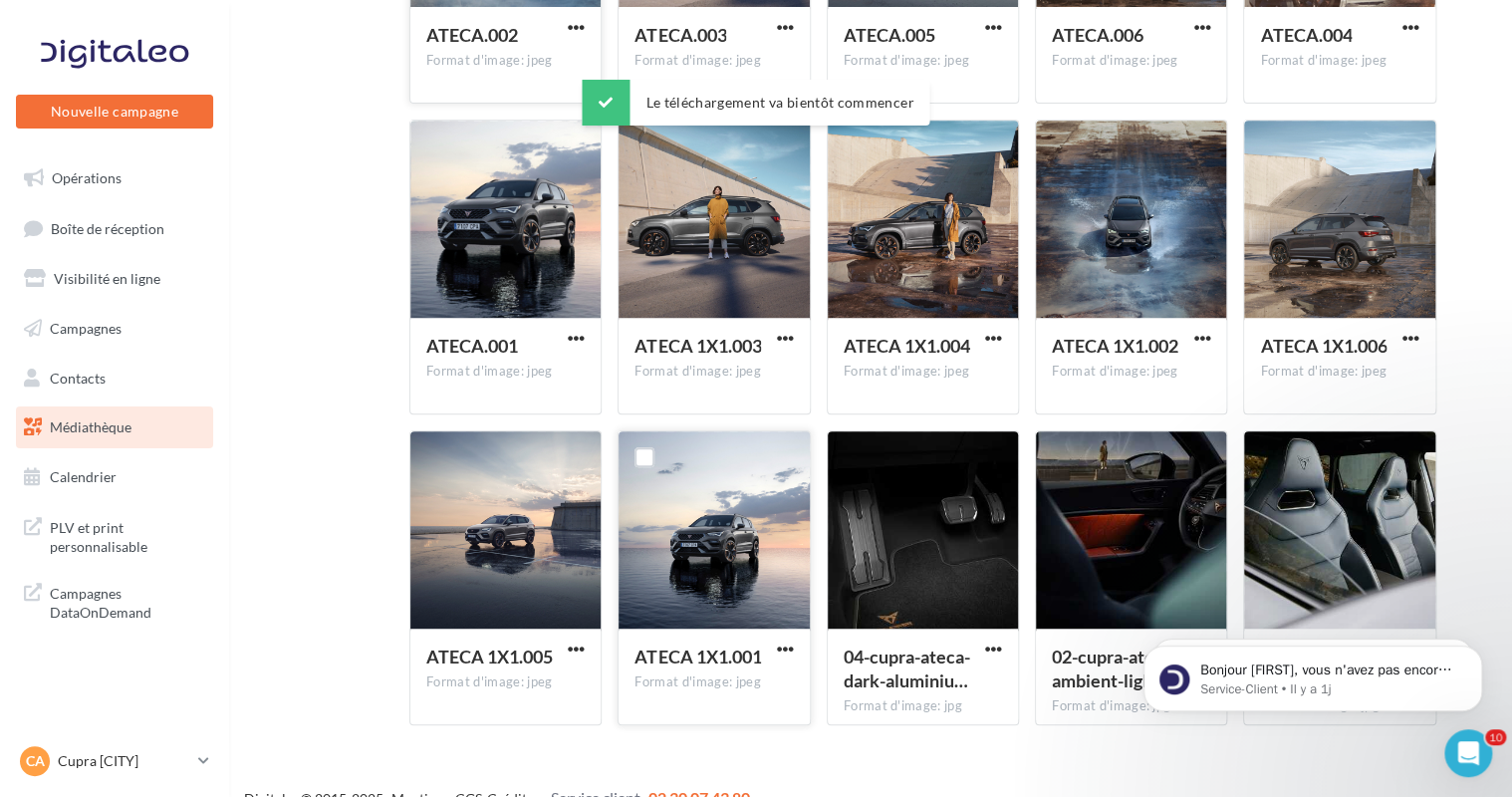 scroll, scrollTop: 393, scrollLeft: 0, axis: vertical 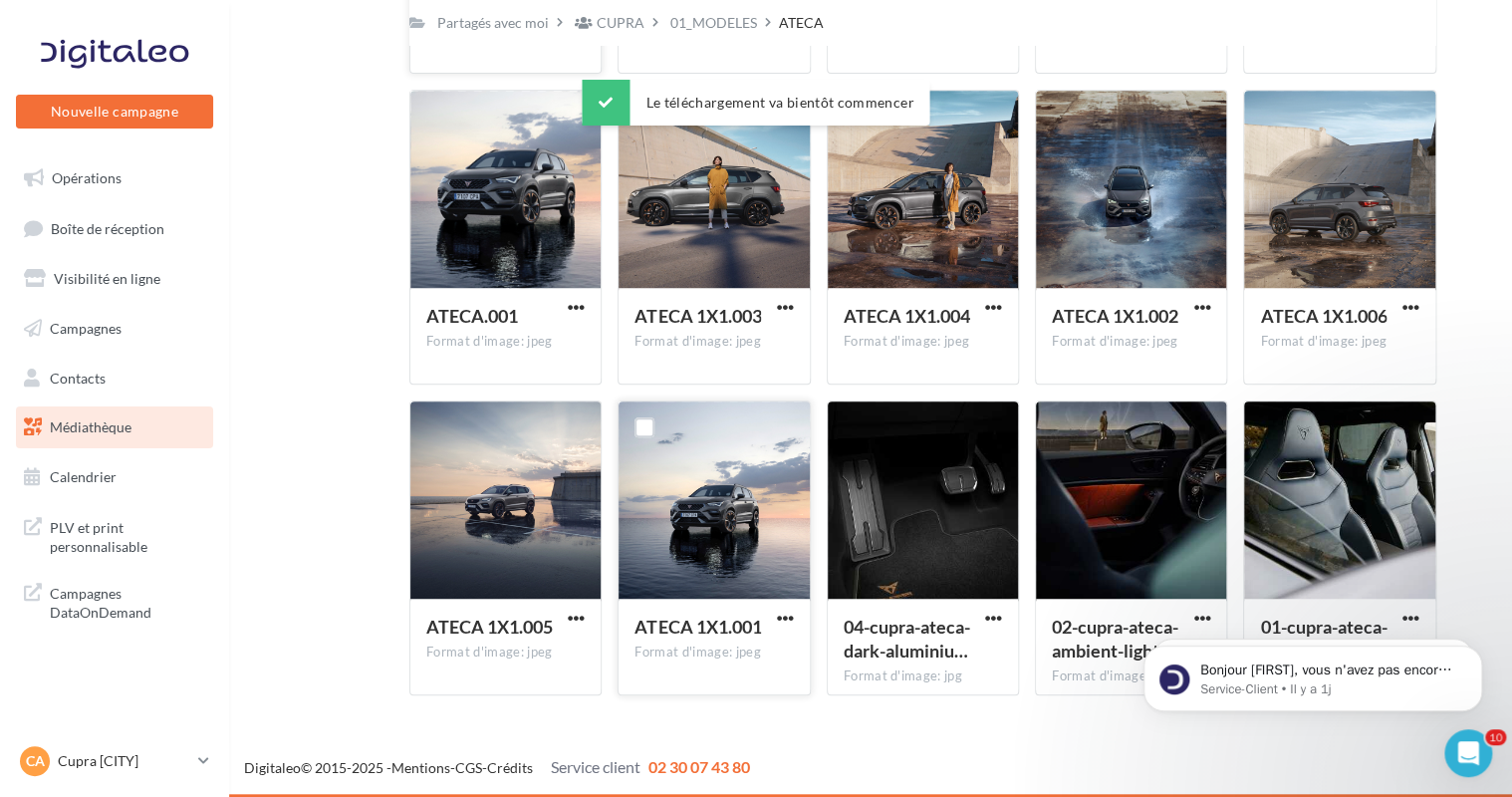 click at bounding box center [785, 620] 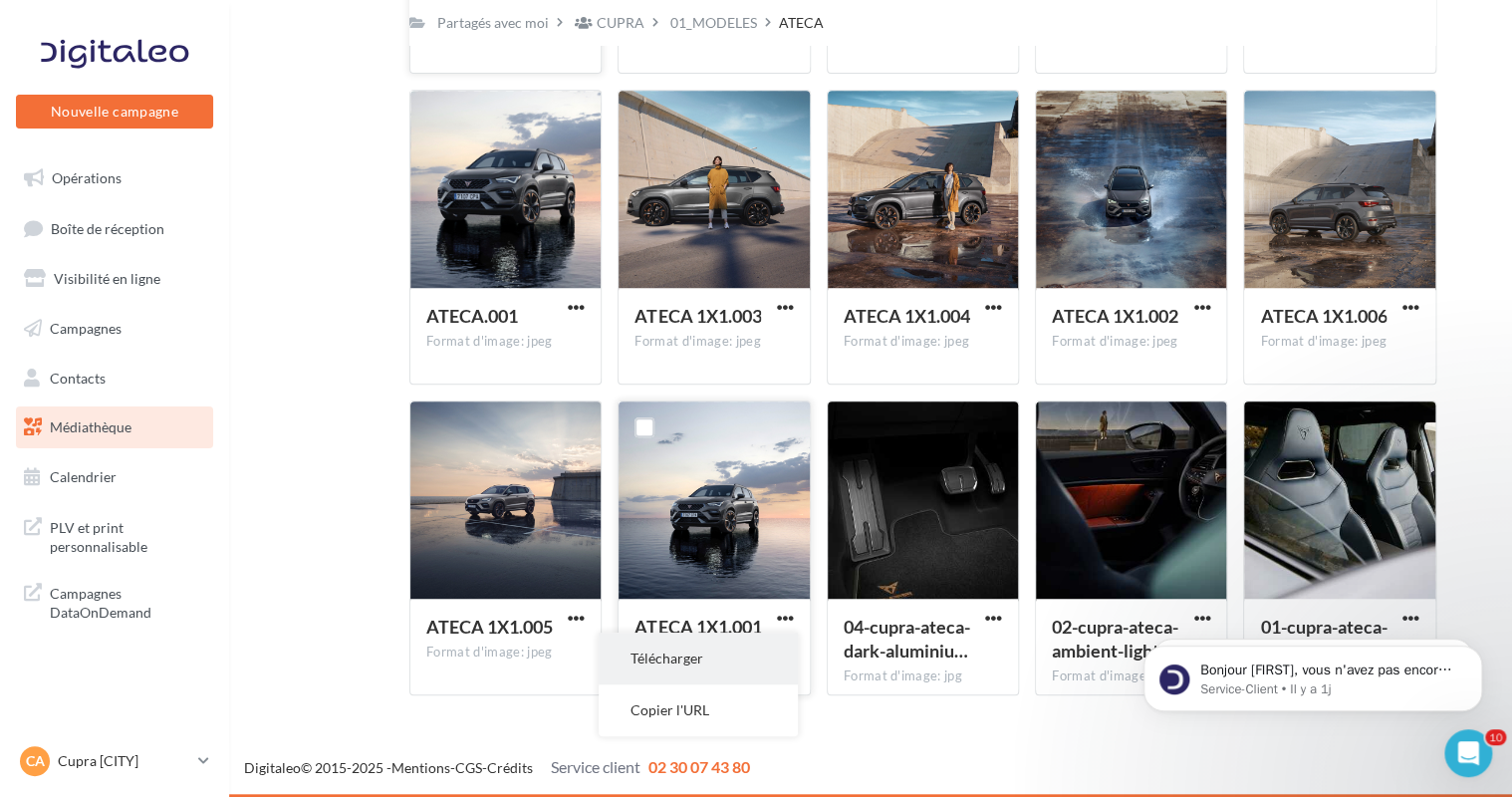click on "Télécharger" at bounding box center [698, 659] 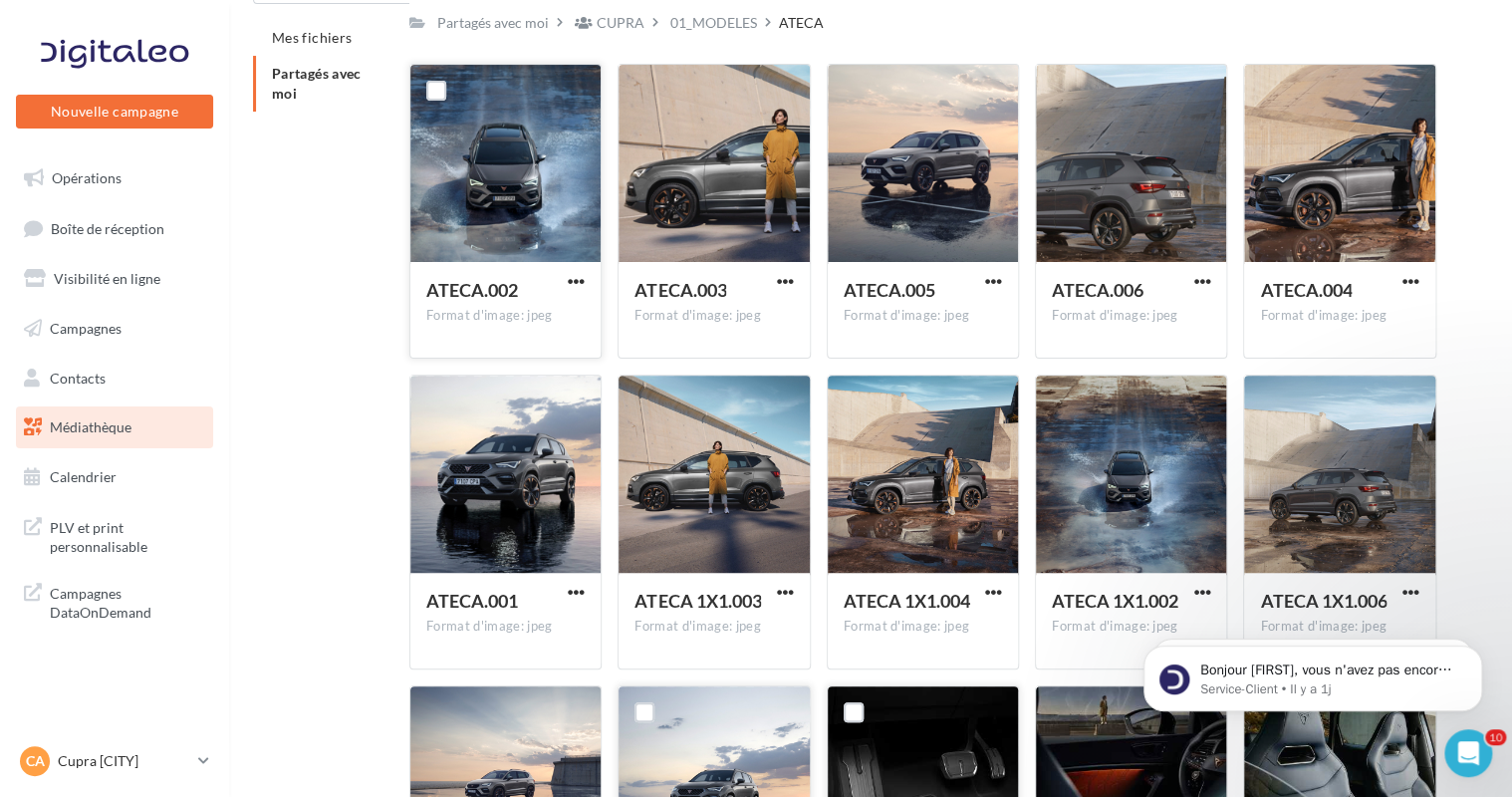scroll, scrollTop: 0, scrollLeft: 0, axis: both 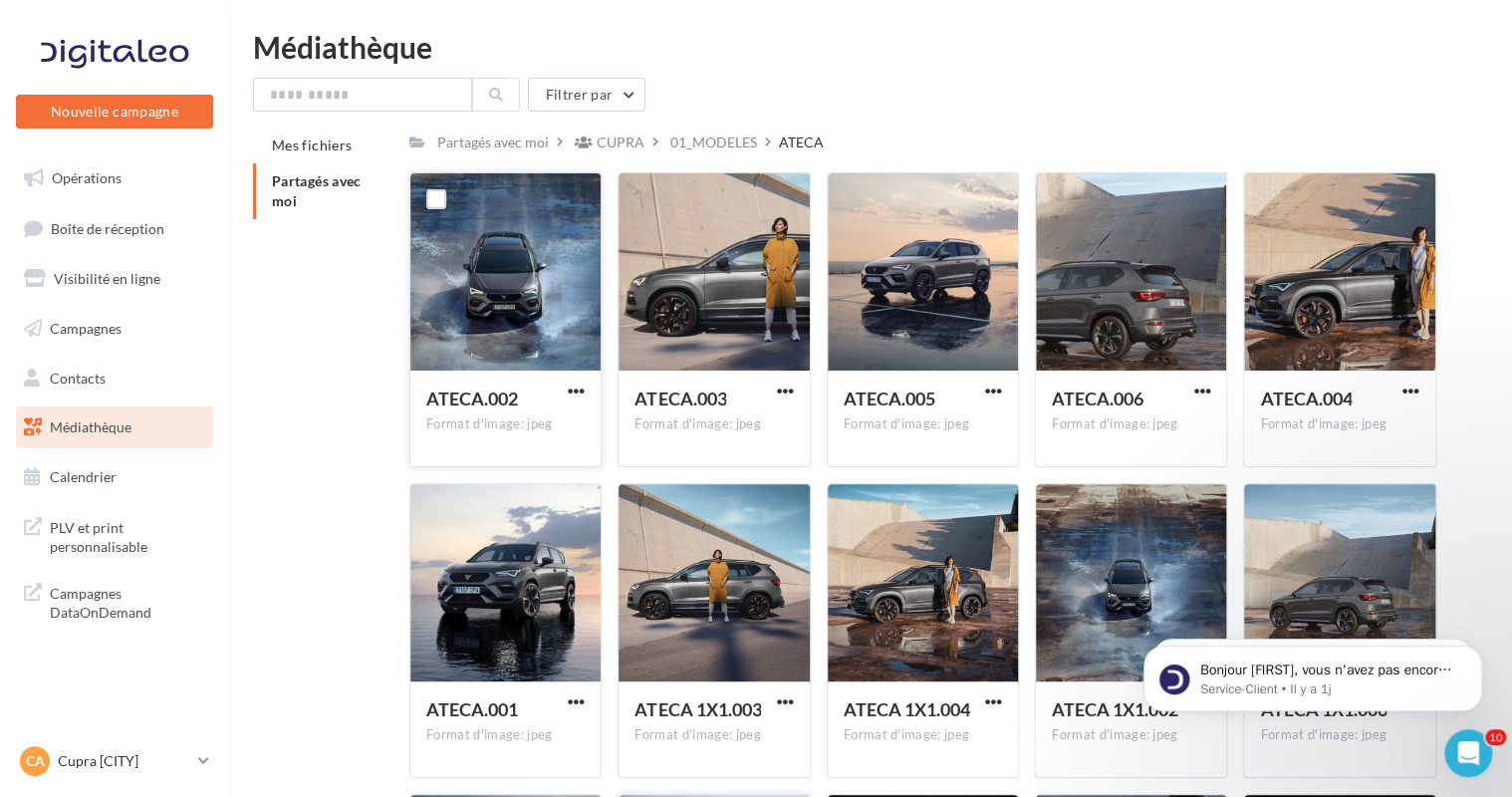 drag, startPoint x: 724, startPoint y: 143, endPoint x: 709, endPoint y: 151, distance: 17 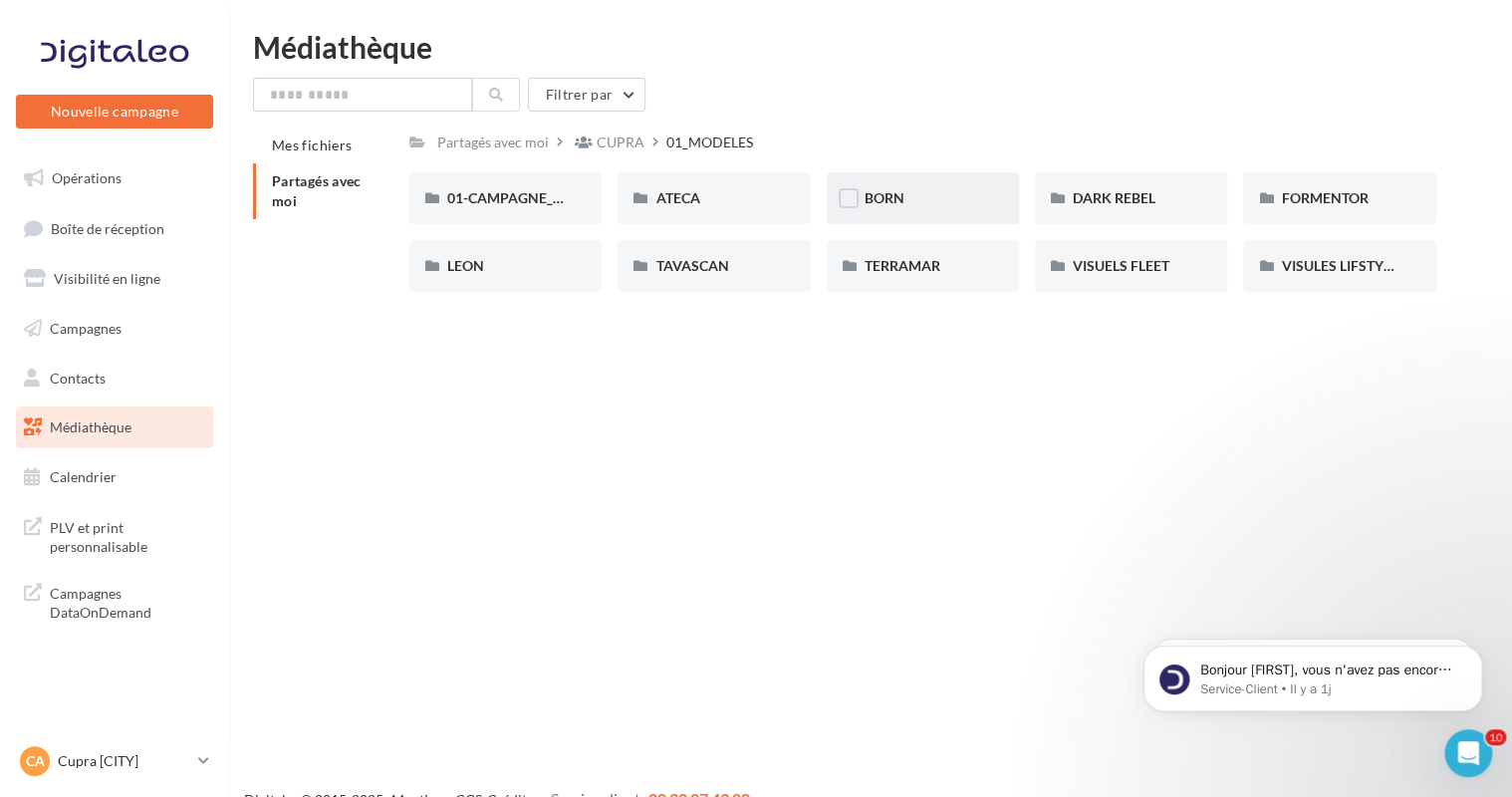 click on "BORN" at bounding box center (922, 198) 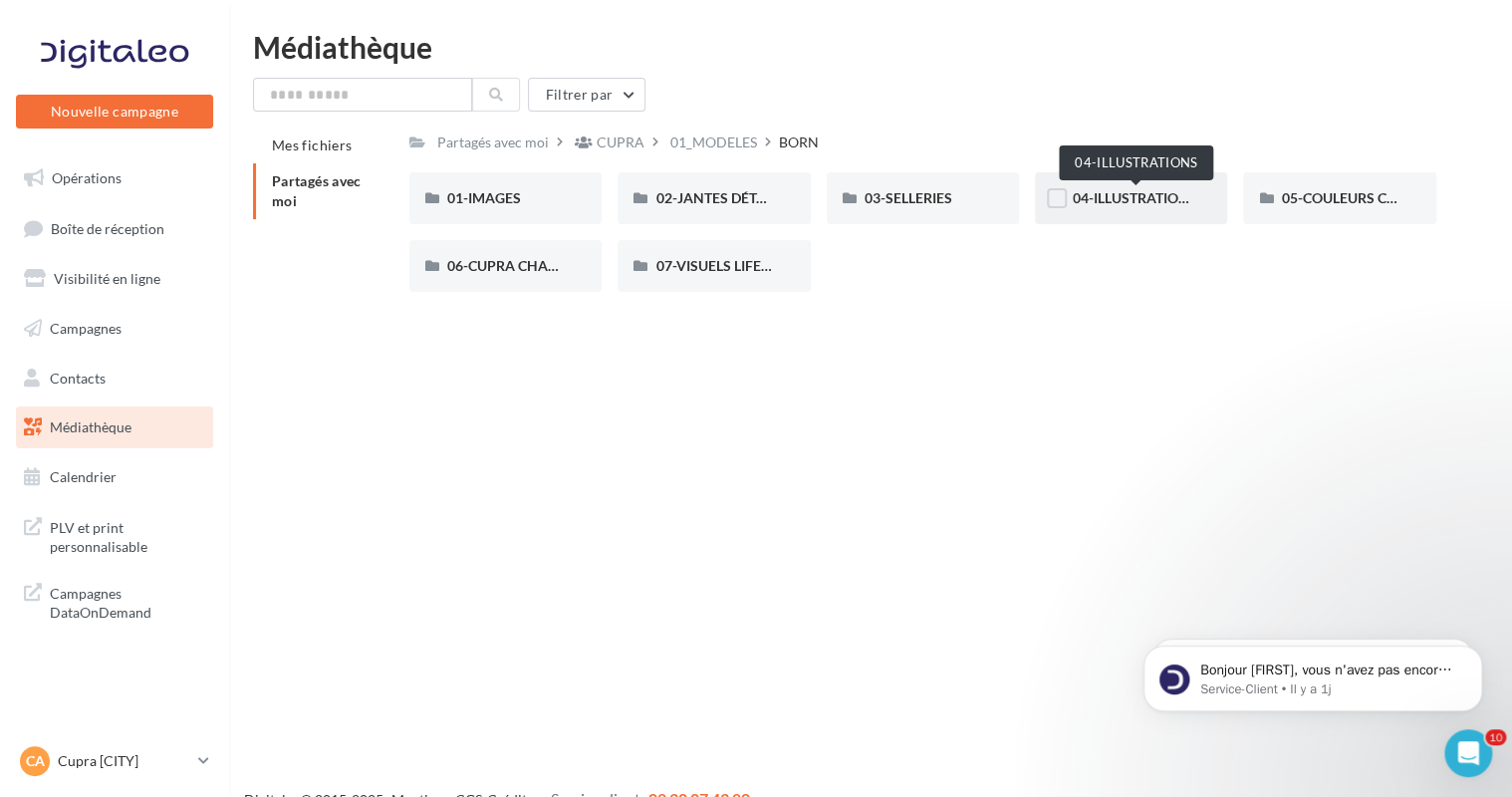 click on "04-ILLUSTRATIONS" at bounding box center [1134, 197] 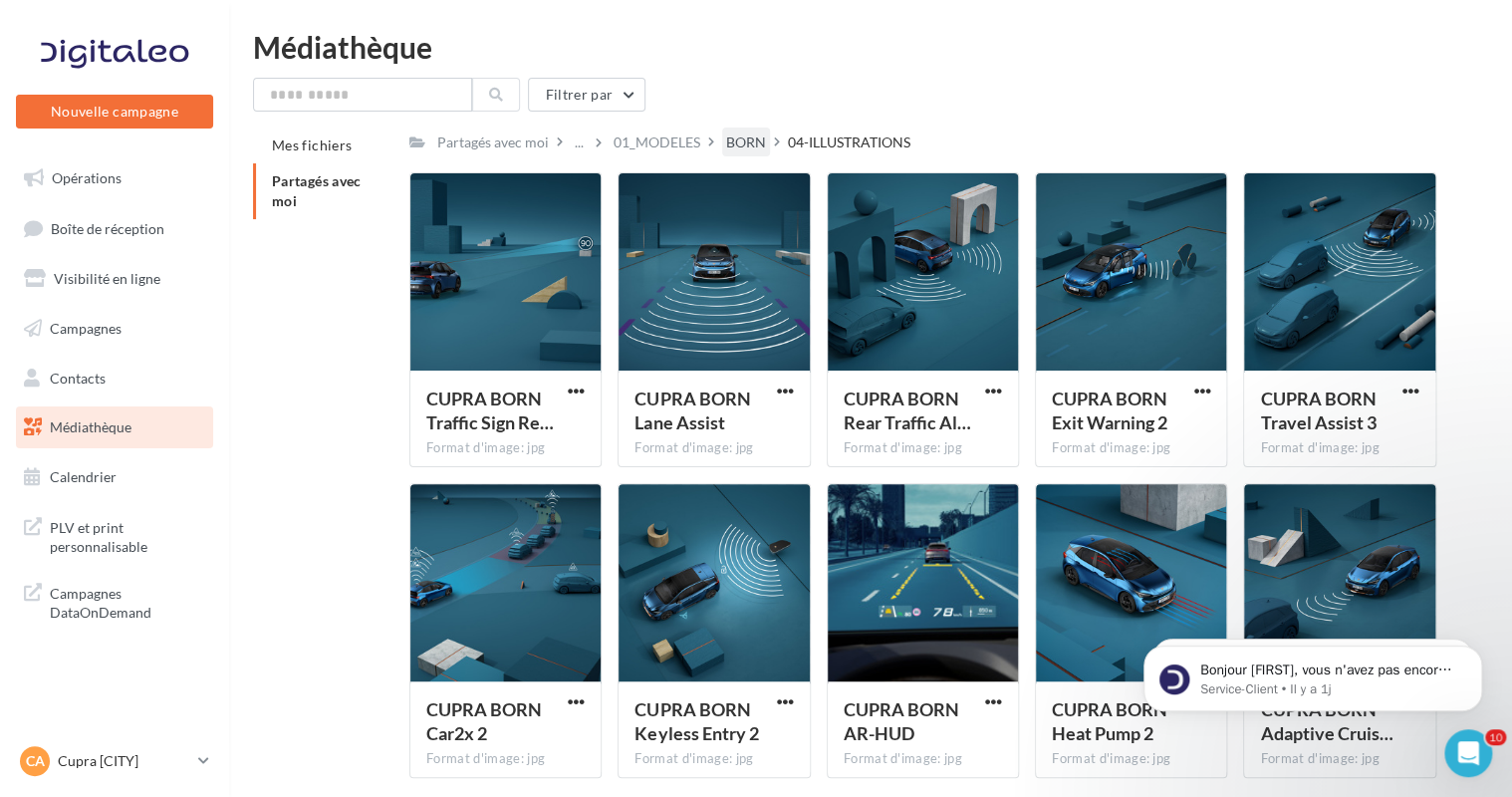 click on "BORN" at bounding box center (746, 142) 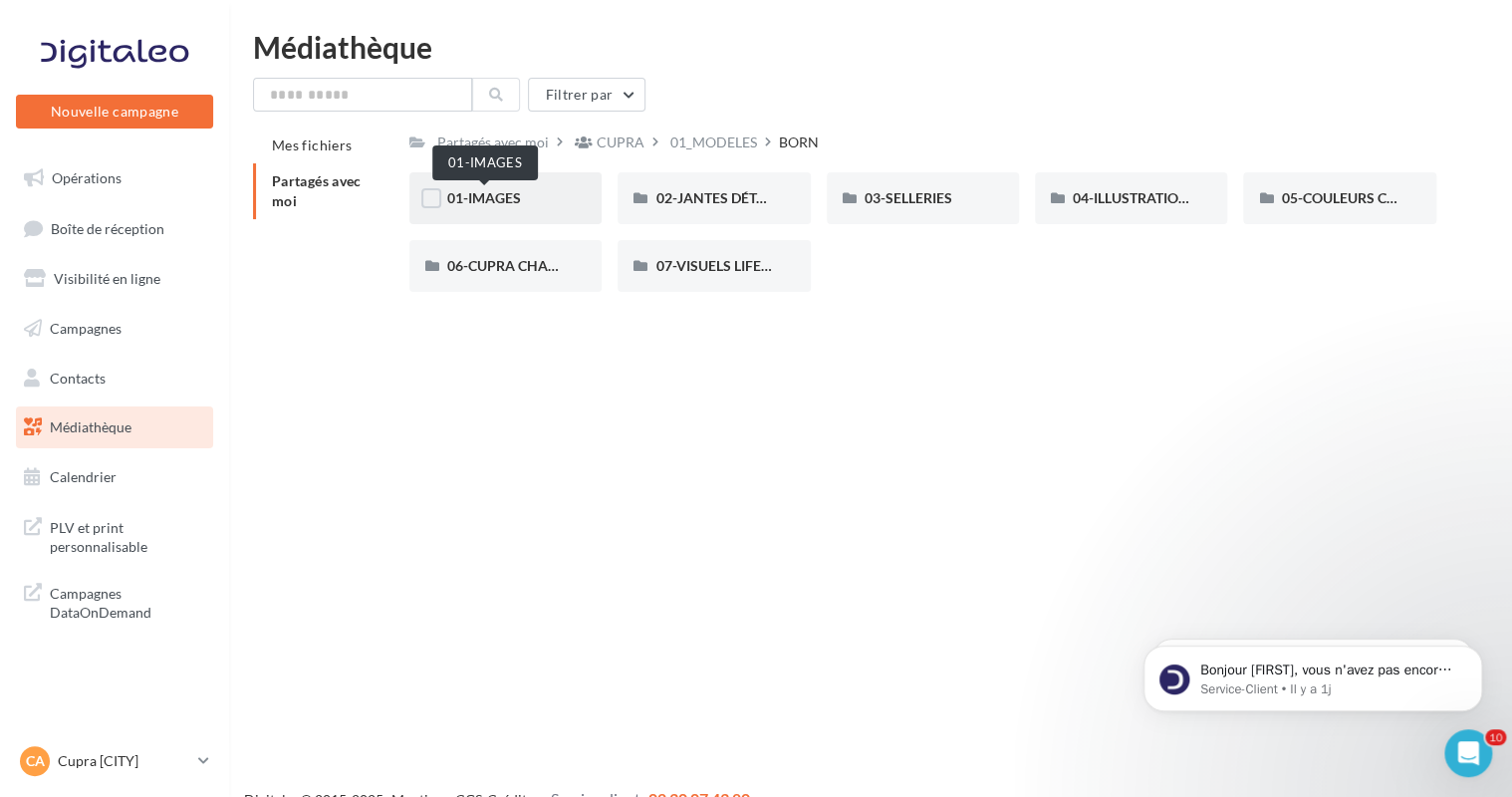 click on "01-IMAGES" at bounding box center [484, 197] 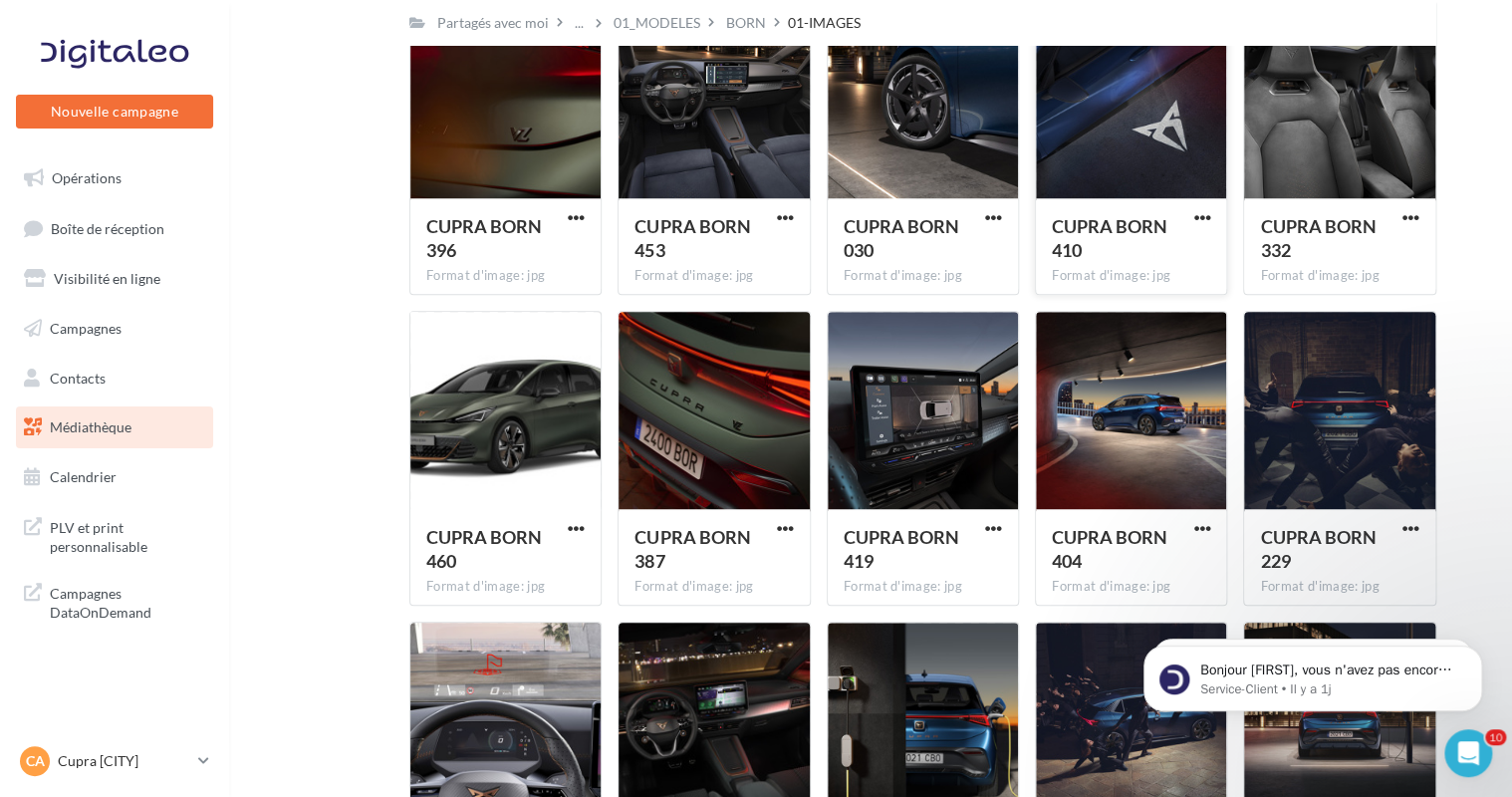 scroll, scrollTop: 0, scrollLeft: 0, axis: both 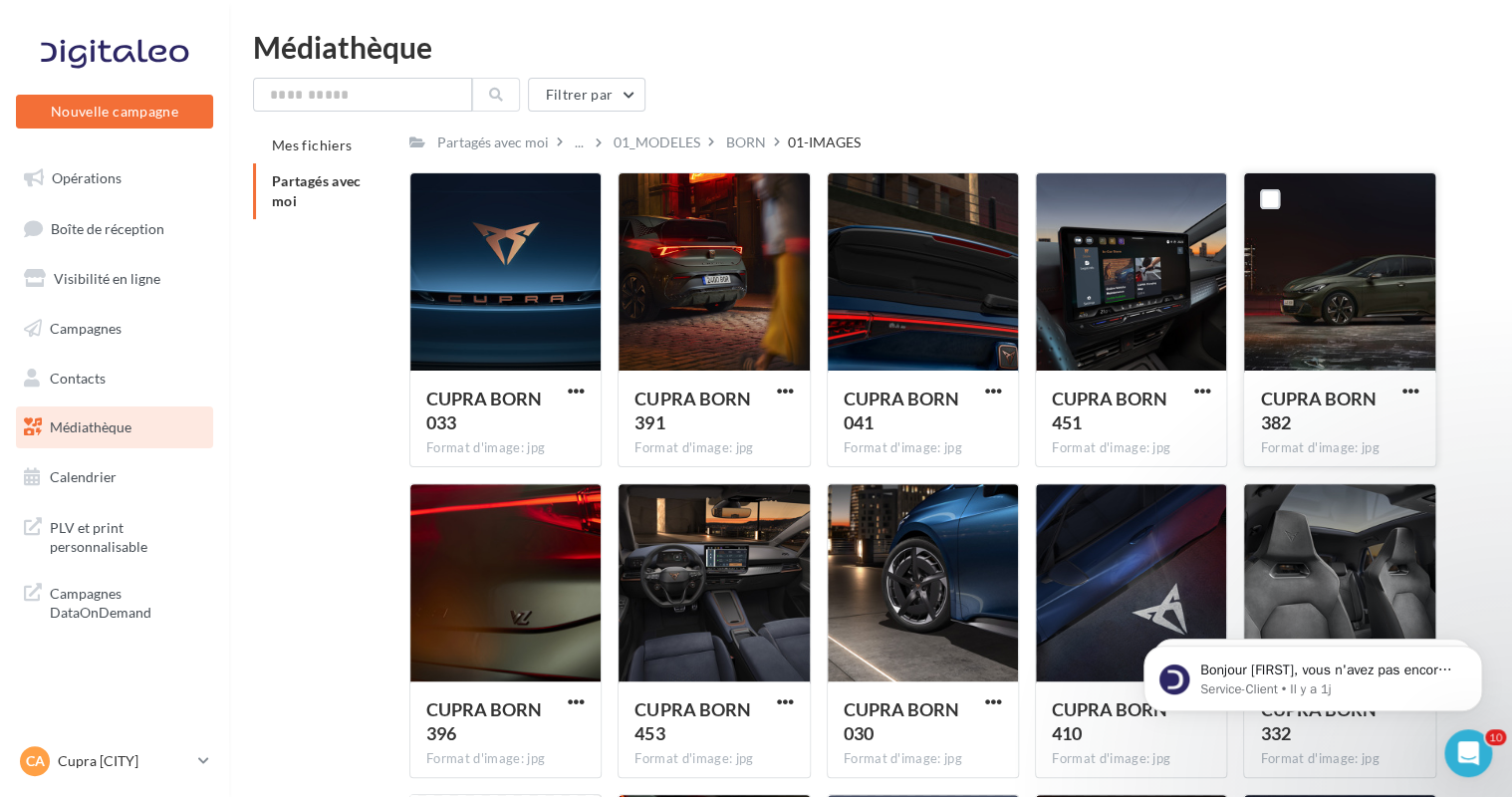 click on "CUPRA BORN 382  Format d'image: jpg" at bounding box center [1339, 417] 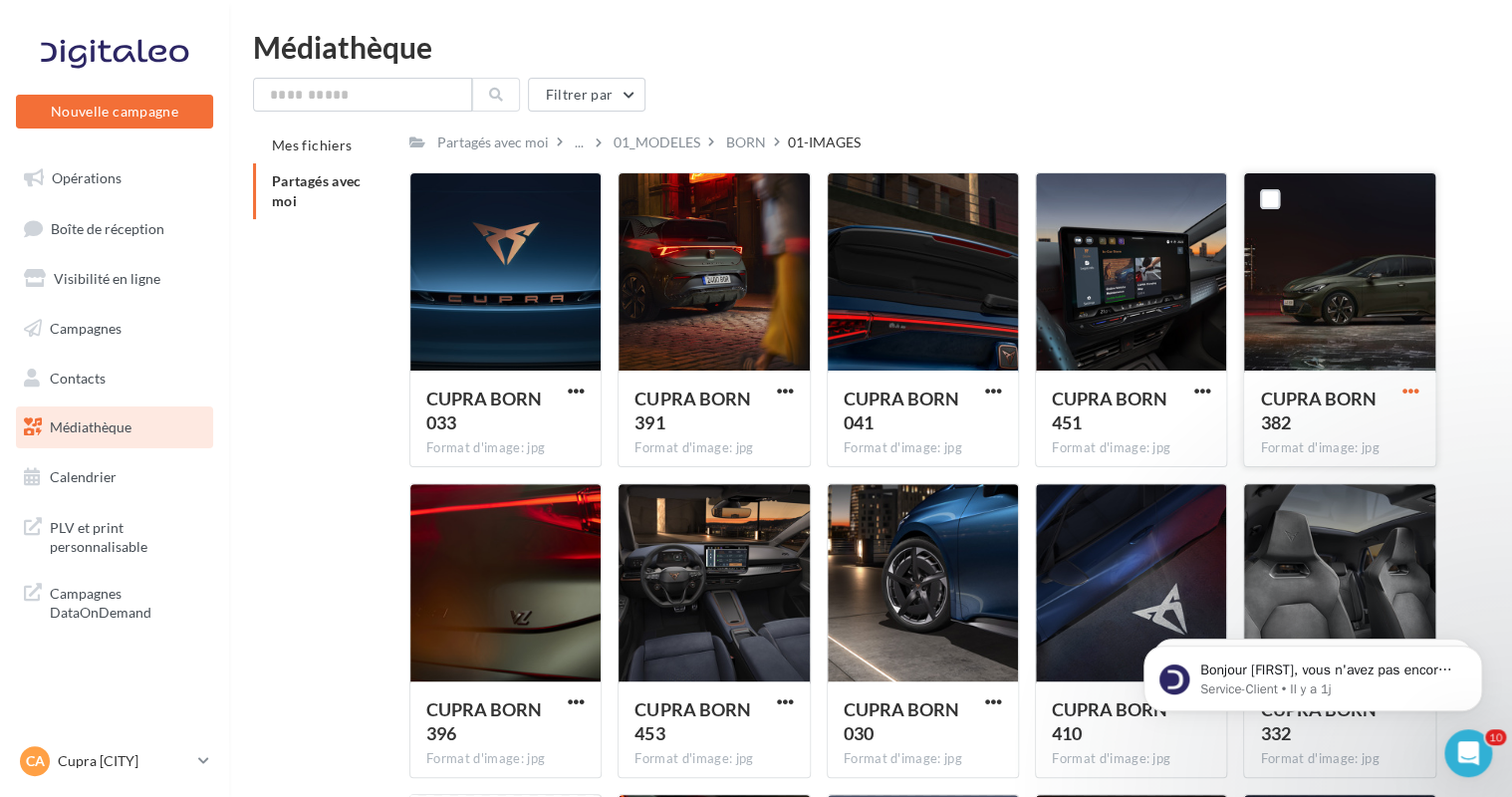 click at bounding box center [1410, 391] 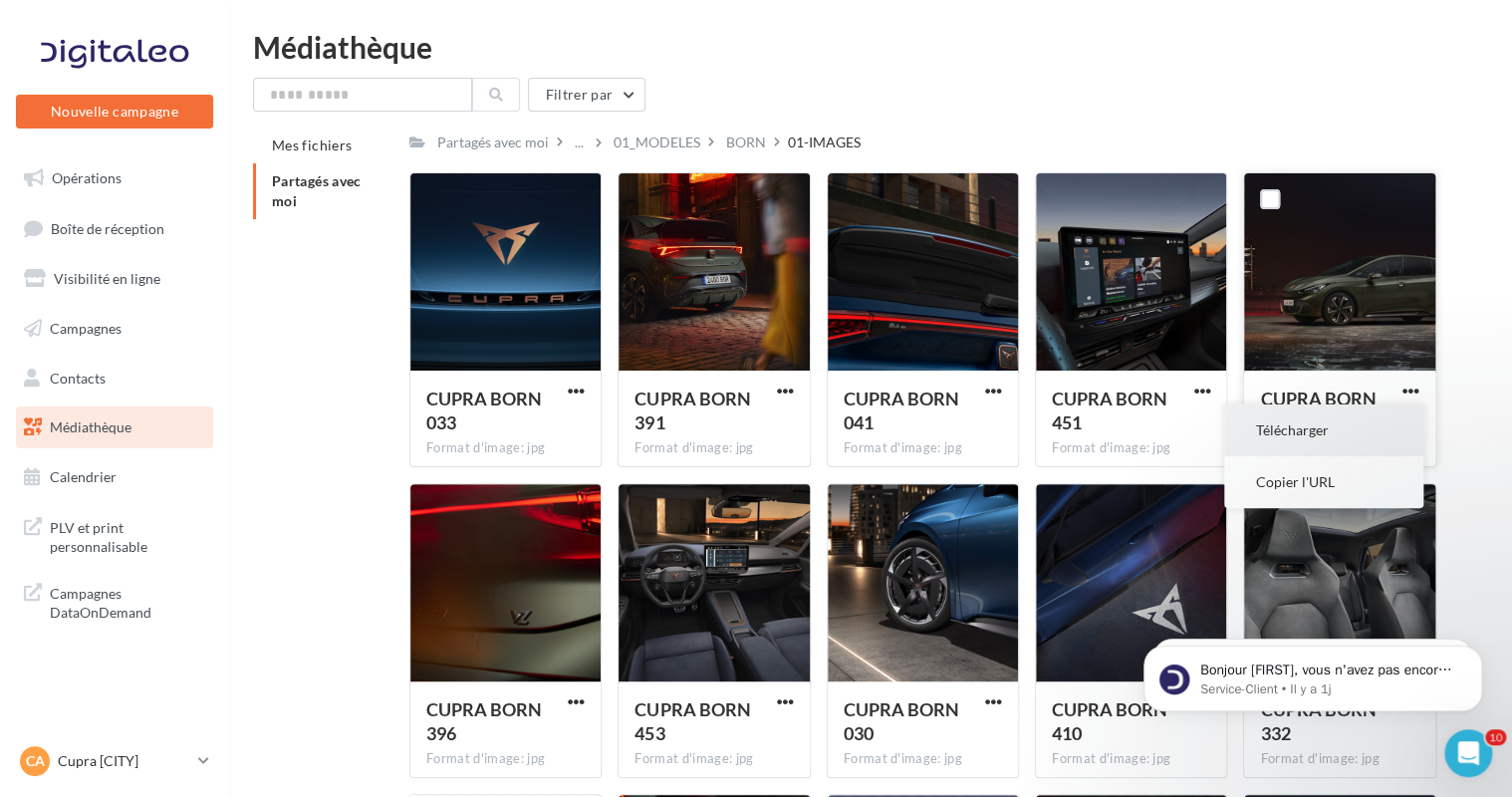 click on "Télécharger" at bounding box center (1324, 430) 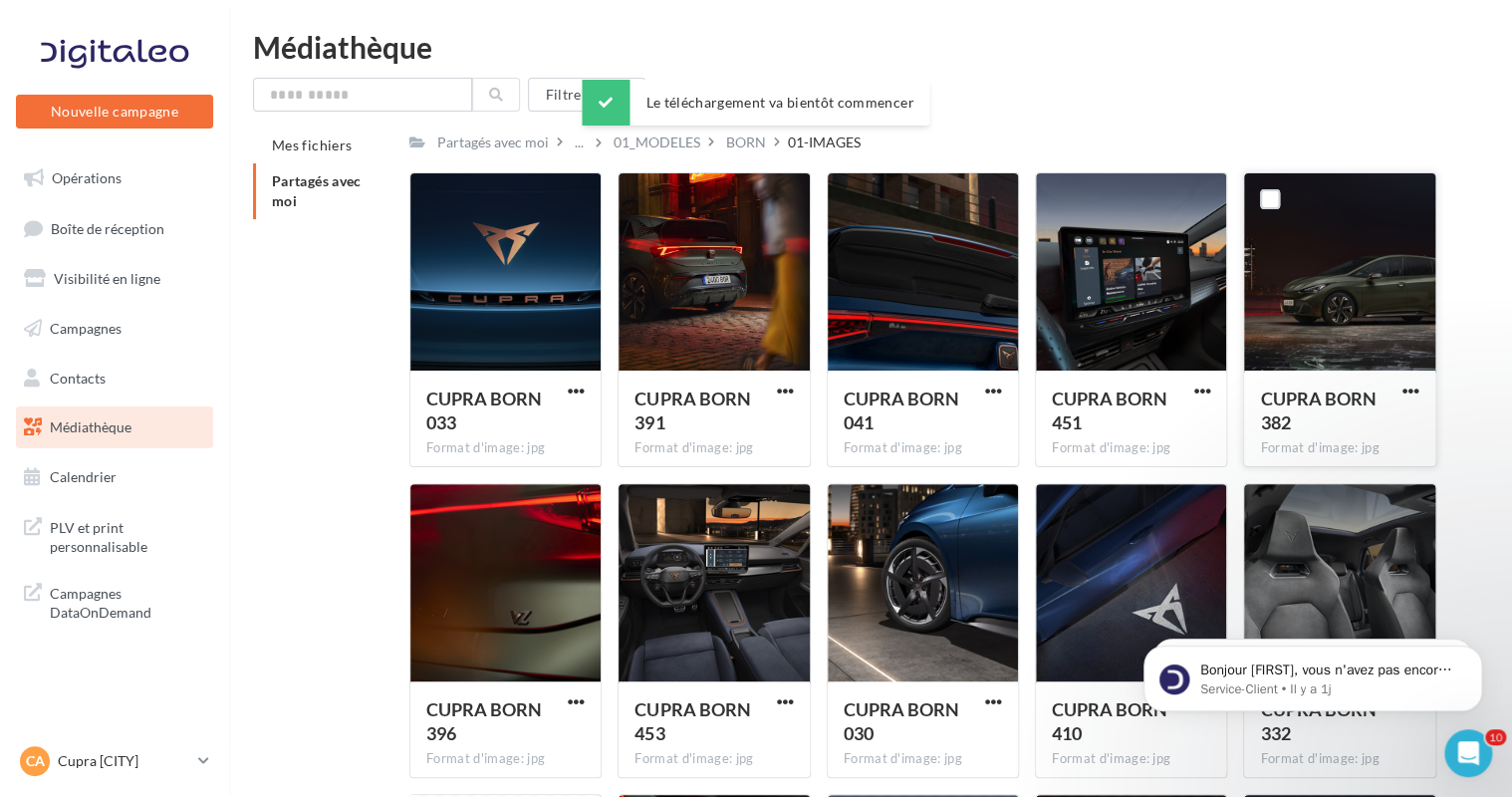 click on "Mes fichiers
Partagés avec moi
Partagés avec moi        ...         01_MODELES          BORN          01-IMAGES                   C           Partagé par  CUPRA
CUPRA BORN 033  Format d'image: jpg                   CUPRA BORN 033
CUPRA BORN 391  Format d'image: jpg                   CUPRA BORN 391
CUPRA BORN 041  Format d'image: jpg                   CUPRA BORN 041
CUPRA BORN 451  Format d'image: jpg                   CUPRA BORN 451
CUPRA BORN 382  Format d'image: jpg                   CUPRA BORN 382
CUPRA BORN 396  Format d'image: jpg" at bounding box center [879, 1082] 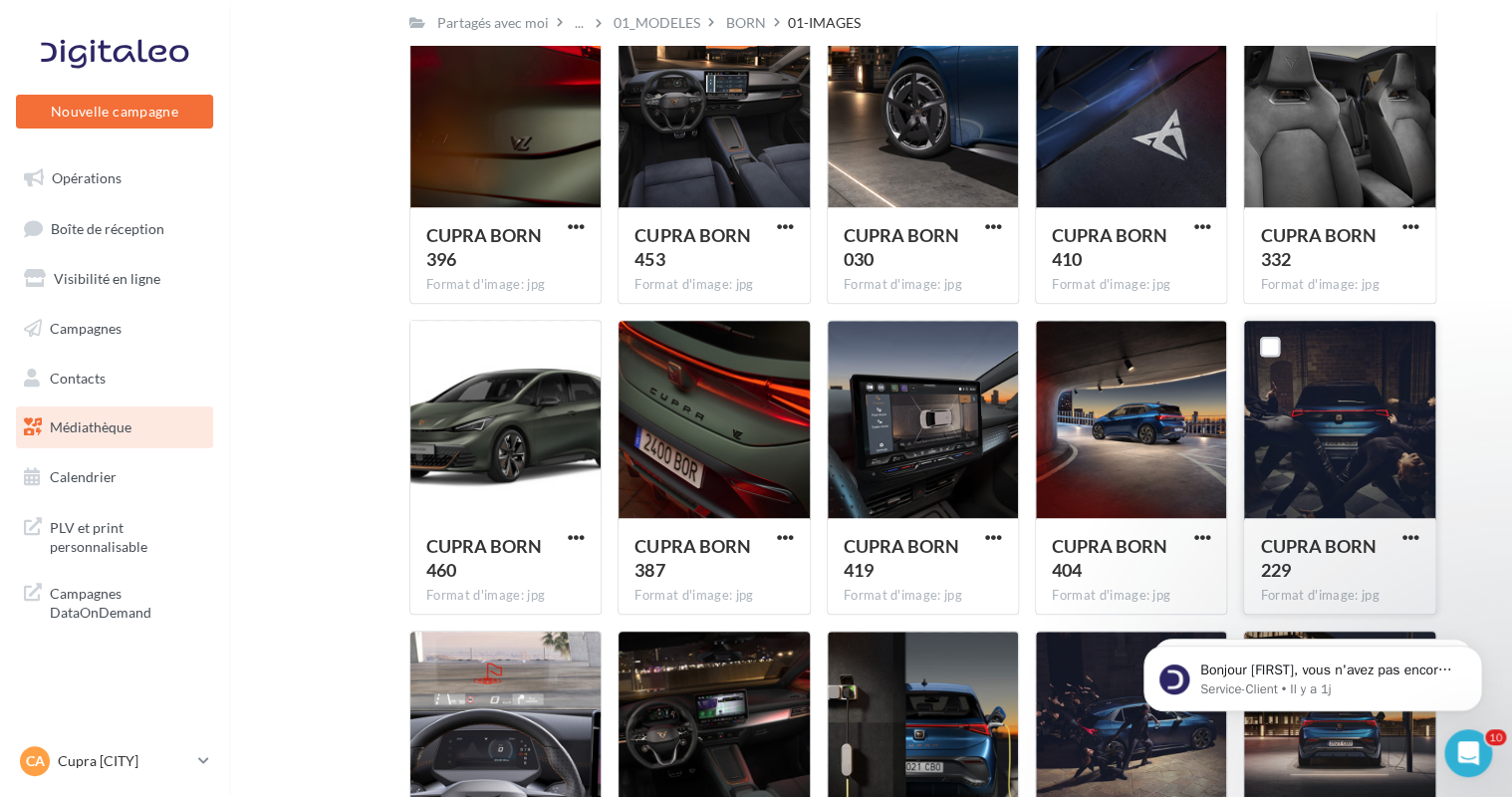scroll, scrollTop: 476, scrollLeft: 0, axis: vertical 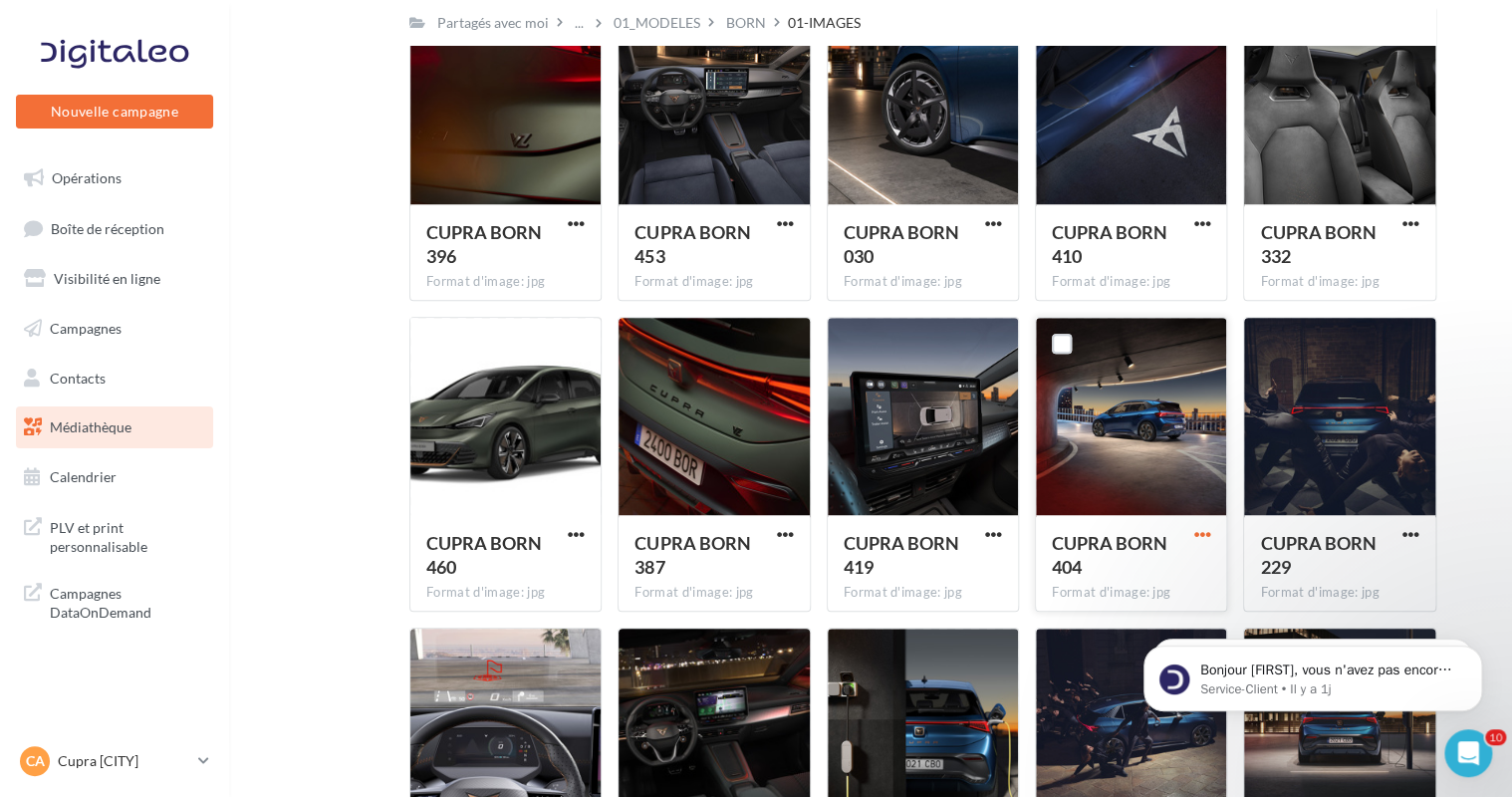 click at bounding box center (1201, 534) 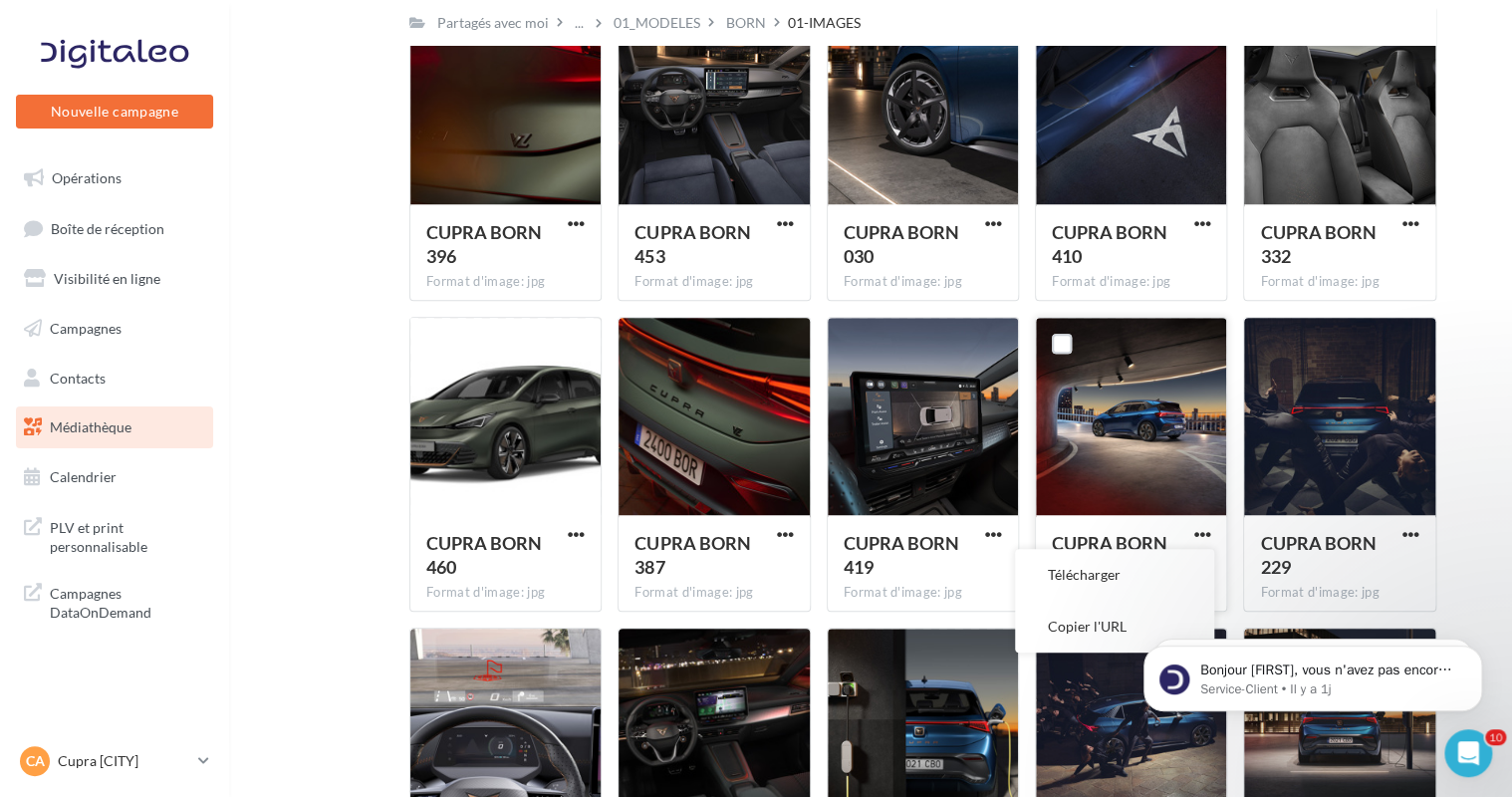 click on "Télécharger" at bounding box center (1115, 575) 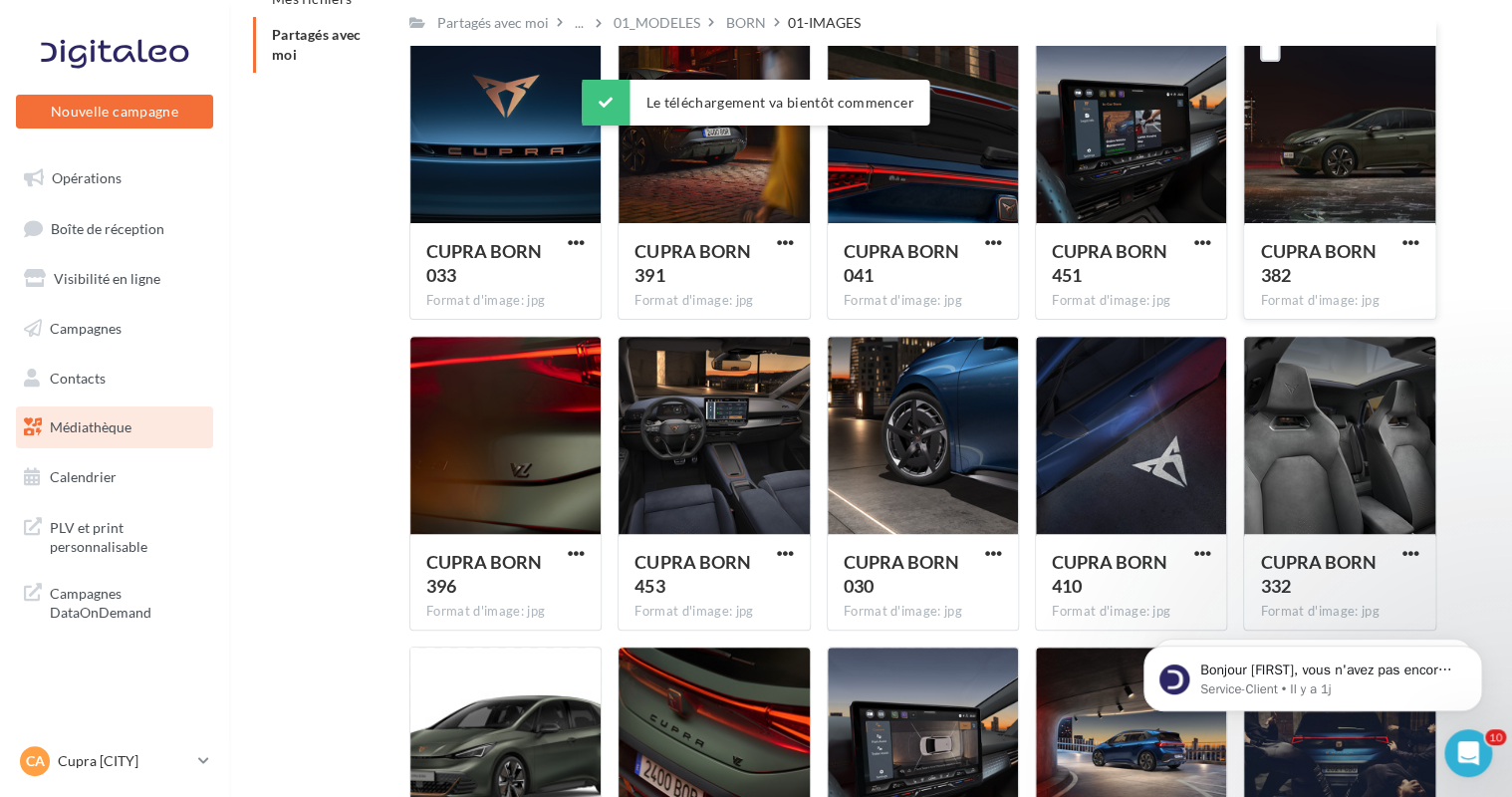 scroll, scrollTop: 0, scrollLeft: 0, axis: both 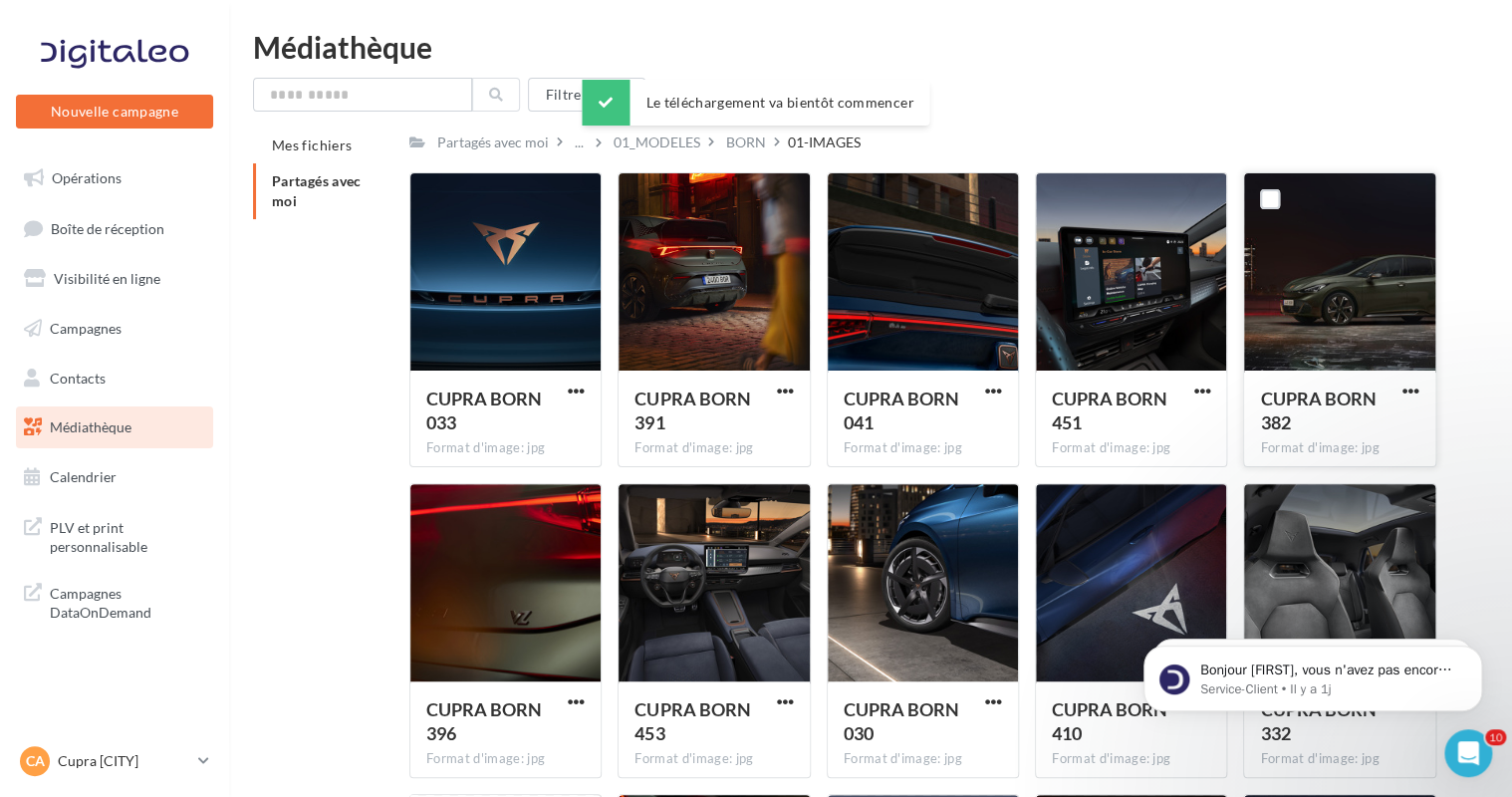 click on "Mes fichiers
Partagés avec moi
Partagés avec moi        ...         01_MODELES          BORN          01-IMAGES                   C           Partagé par  CUPRA
CUPRA BORN 033  Format d'image: jpg                   CUPRA BORN 033
CUPRA BORN 391  Format d'image: jpg                   CUPRA BORN 391
CUPRA BORN 041  Format d'image: jpg                   CUPRA BORN 041
CUPRA BORN 451  Format d'image: jpg                   CUPRA BORN 451
CUPRA BORN 382  Format d'image: jpg                   CUPRA BORN 382
CUPRA BORN 396  Format d'image: jpg" at bounding box center (879, 2014) 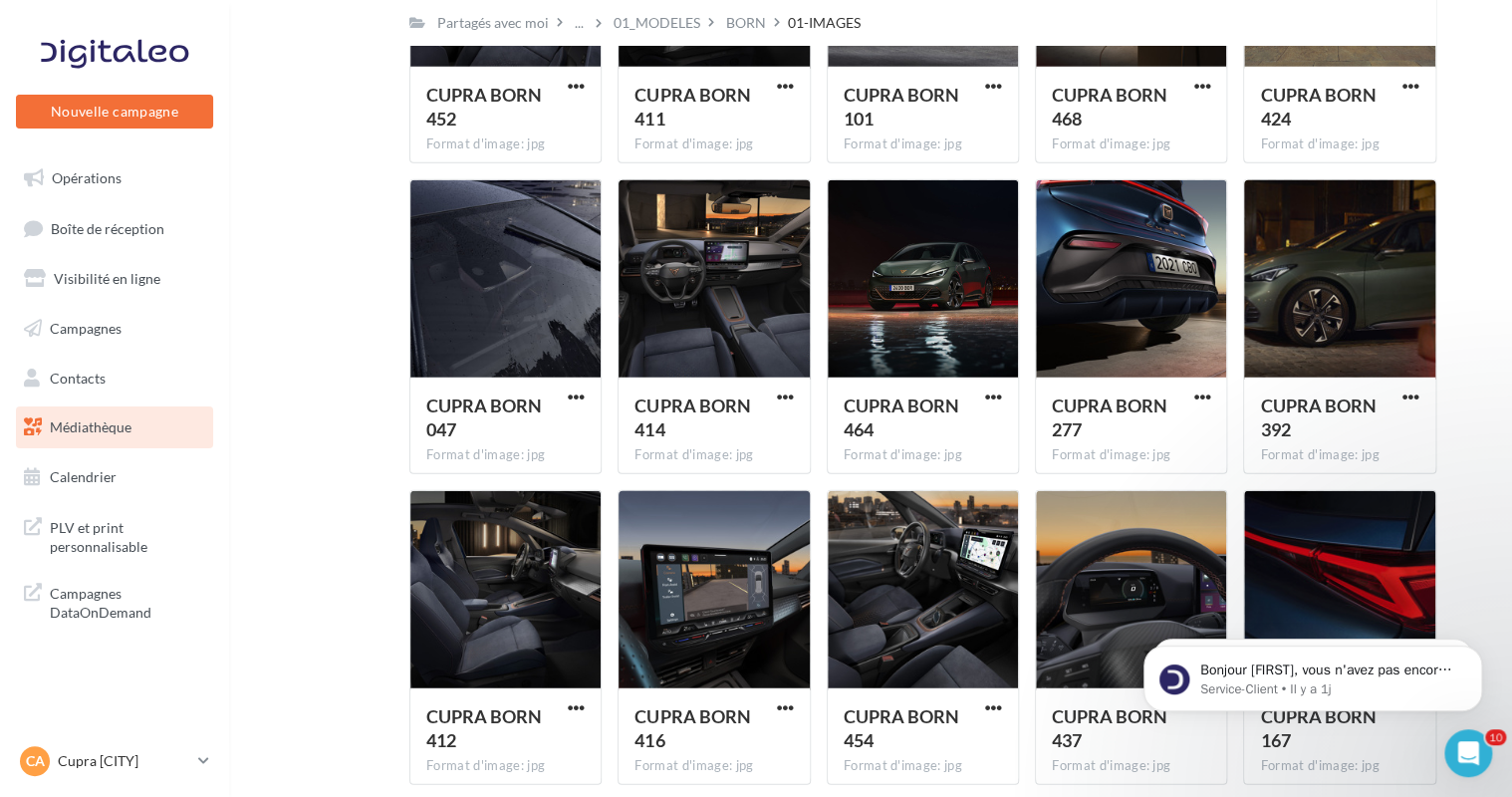 scroll, scrollTop: 2491, scrollLeft: 0, axis: vertical 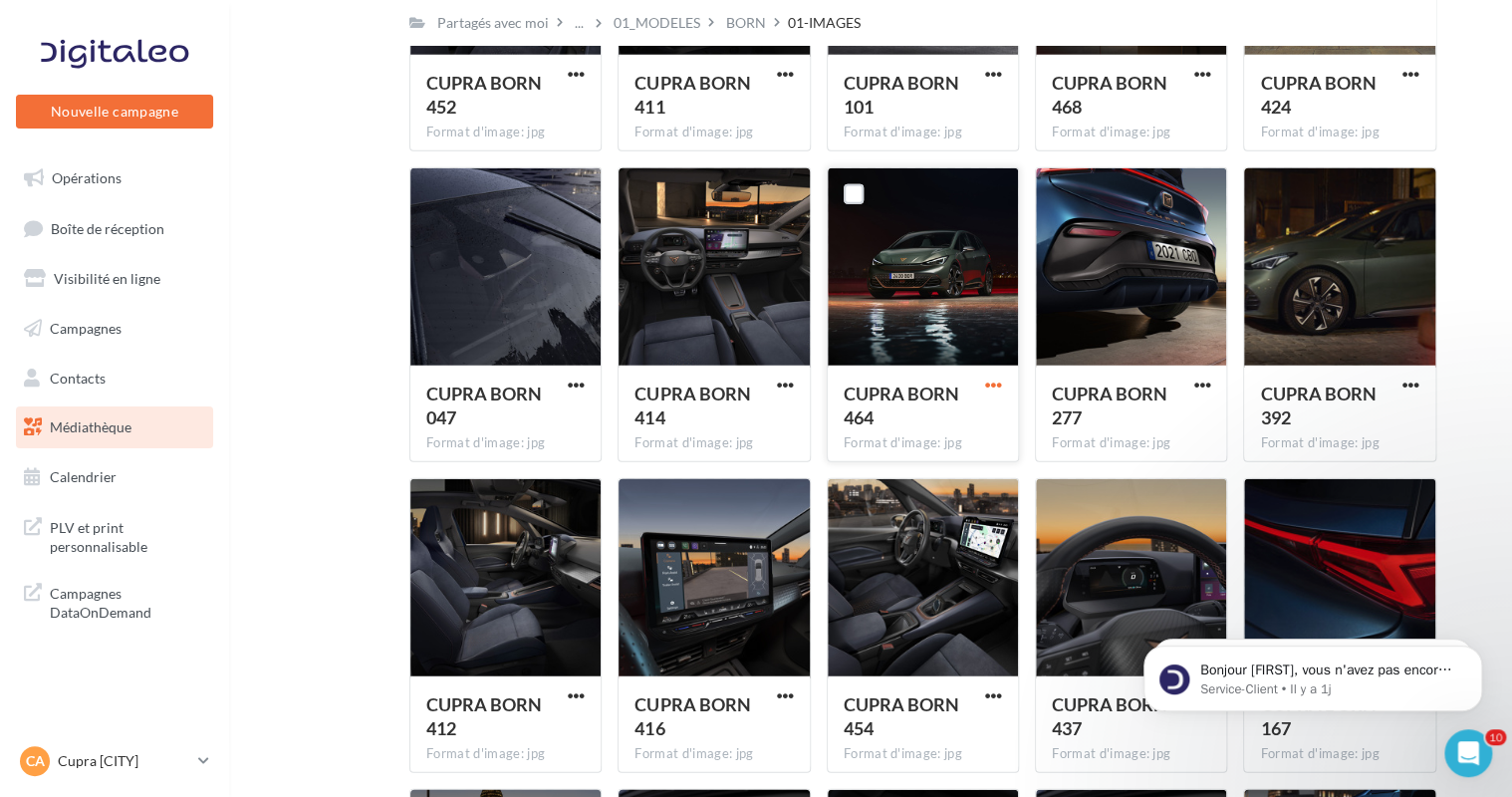 click at bounding box center (993, 385) 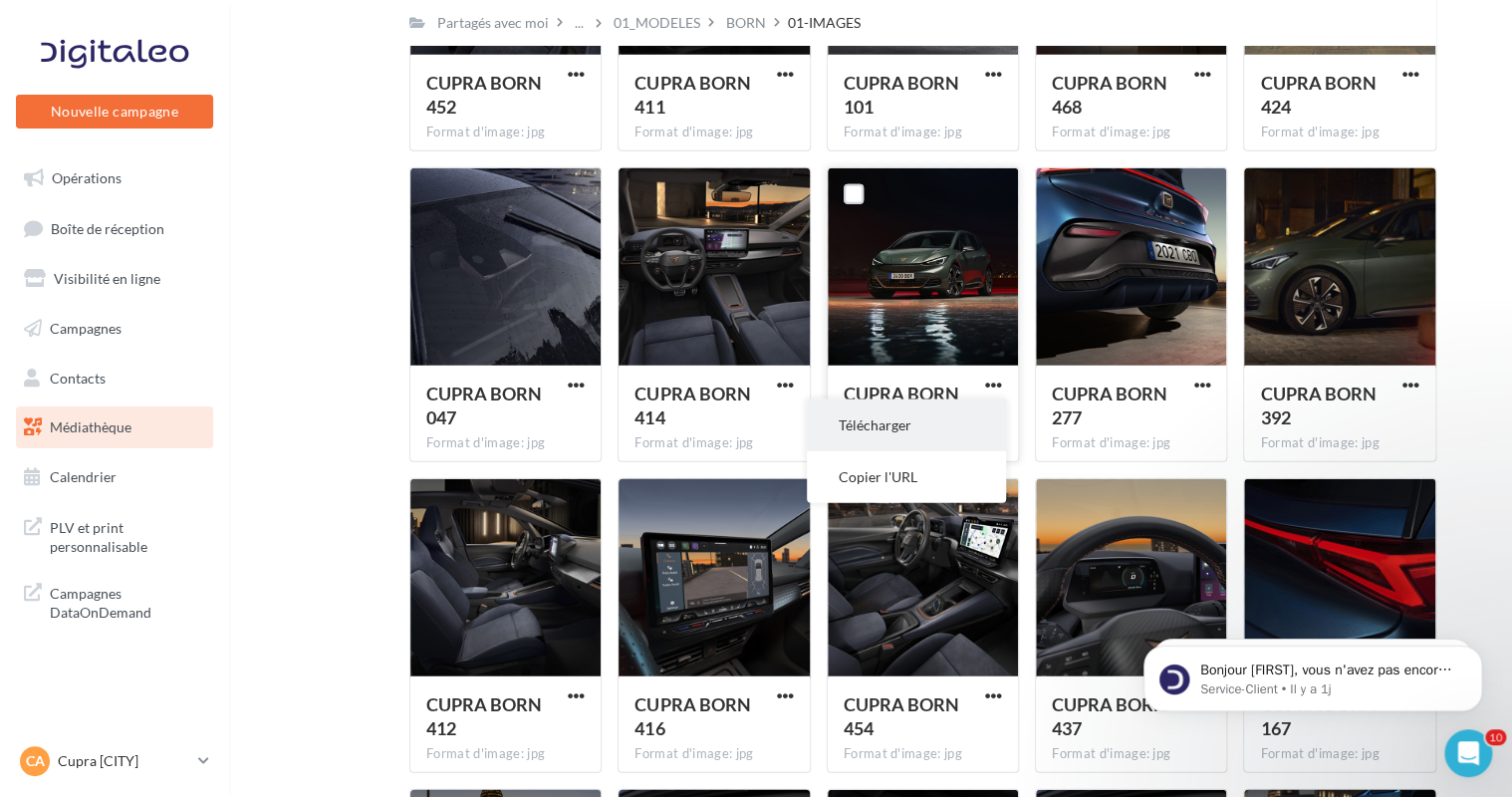 click on "Télécharger" at bounding box center [906, 425] 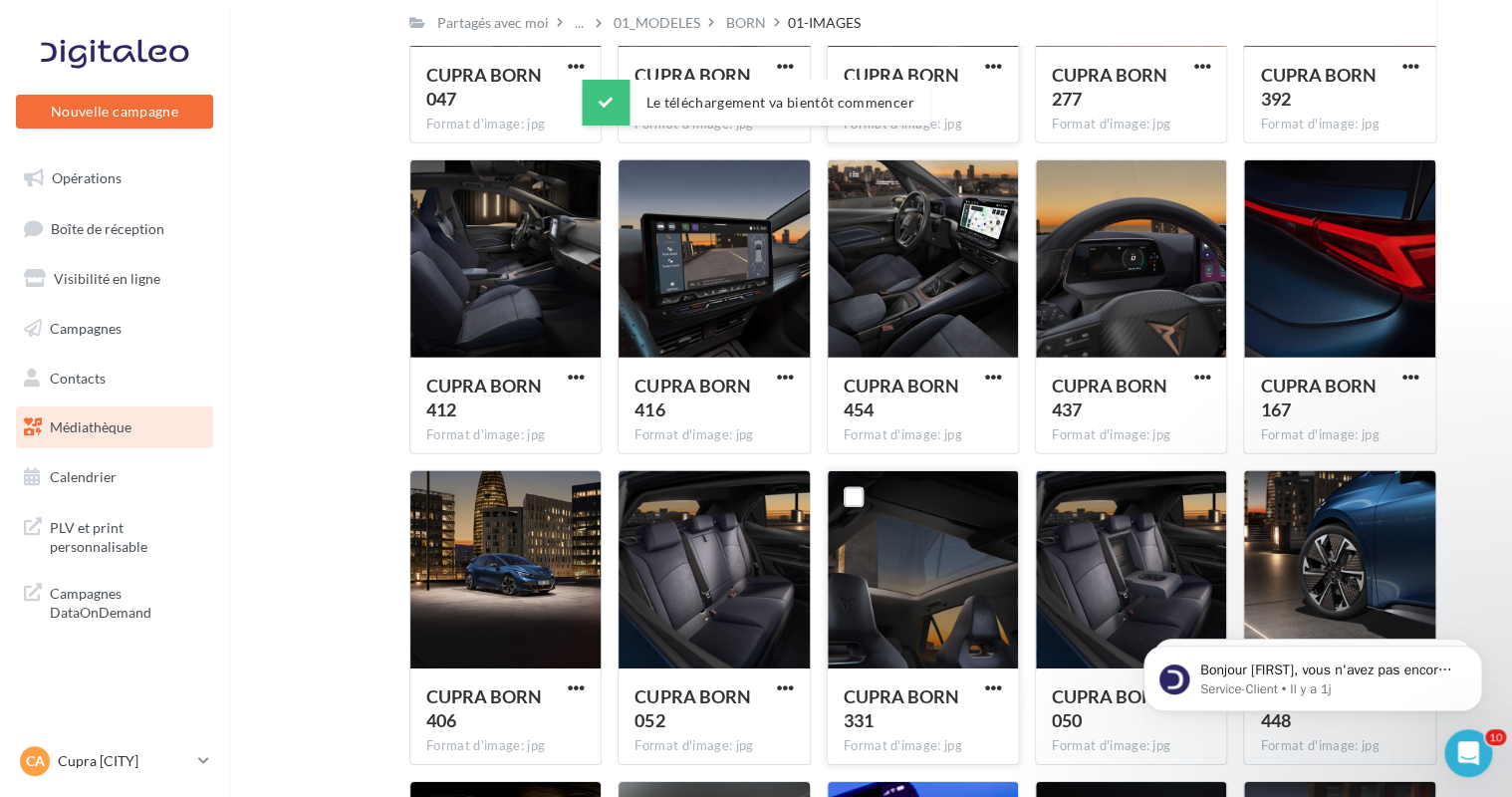 scroll, scrollTop: 2989, scrollLeft: 0, axis: vertical 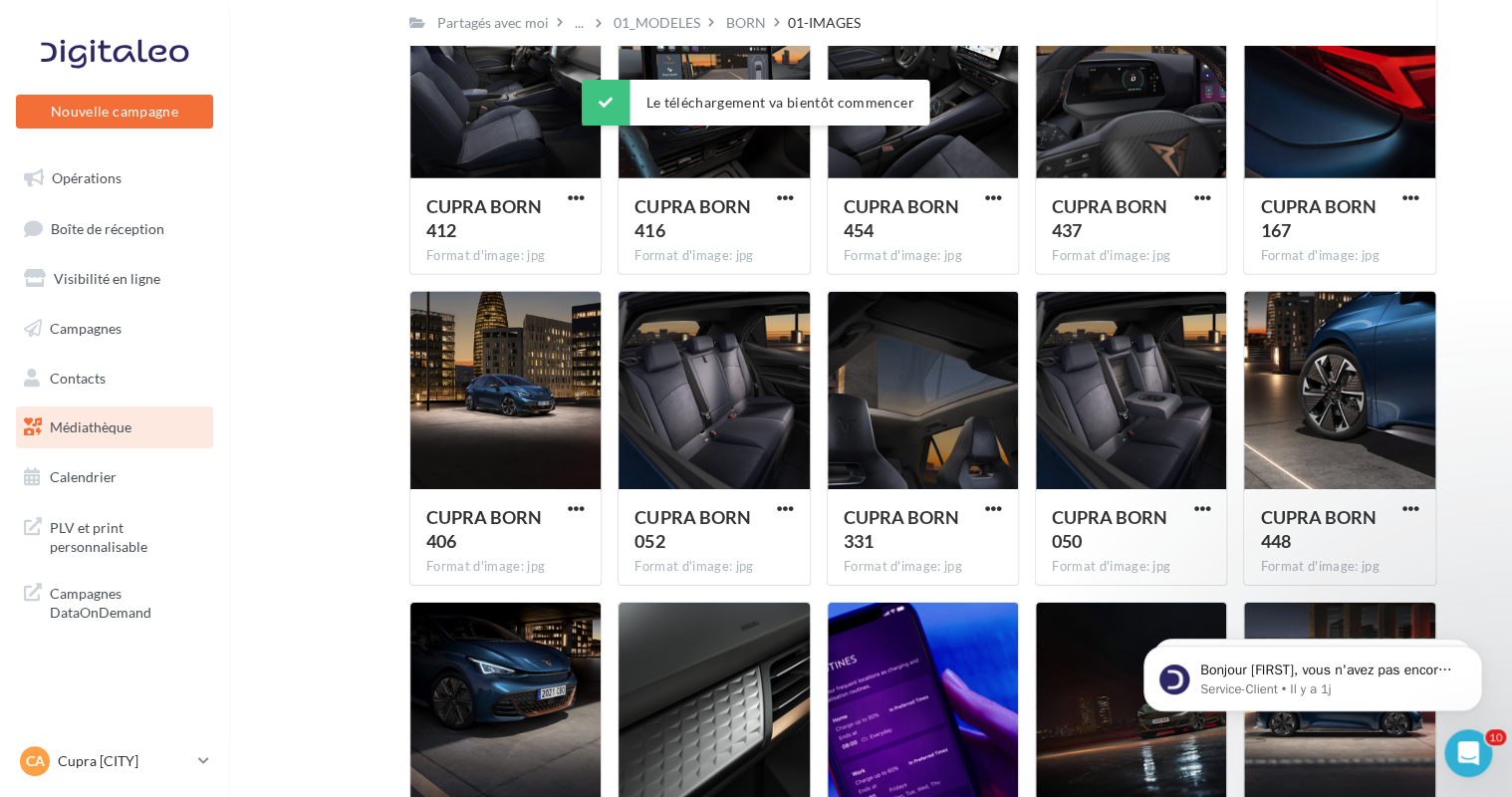 click on "Mes fichiers
Partagés avec moi
Partagés avec moi        ...         01_MODELES          BORN          01-IMAGES                   C           Partagé par  CUPRA
CUPRA BORN 033  Format d'image: jpg                   CUPRA BORN 033
CUPRA BORN 391  Format d'image: jpg                   CUPRA BORN 391
CUPRA BORN 041  Format d'image: jpg                   CUPRA BORN 041
CUPRA BORN 451  Format d'image: jpg                   CUPRA BORN 451
CUPRA BORN 382  Format d'image: jpg                   CUPRA BORN 382
CUPRA BORN 396  Format d'image: jpg" at bounding box center [879, -664] 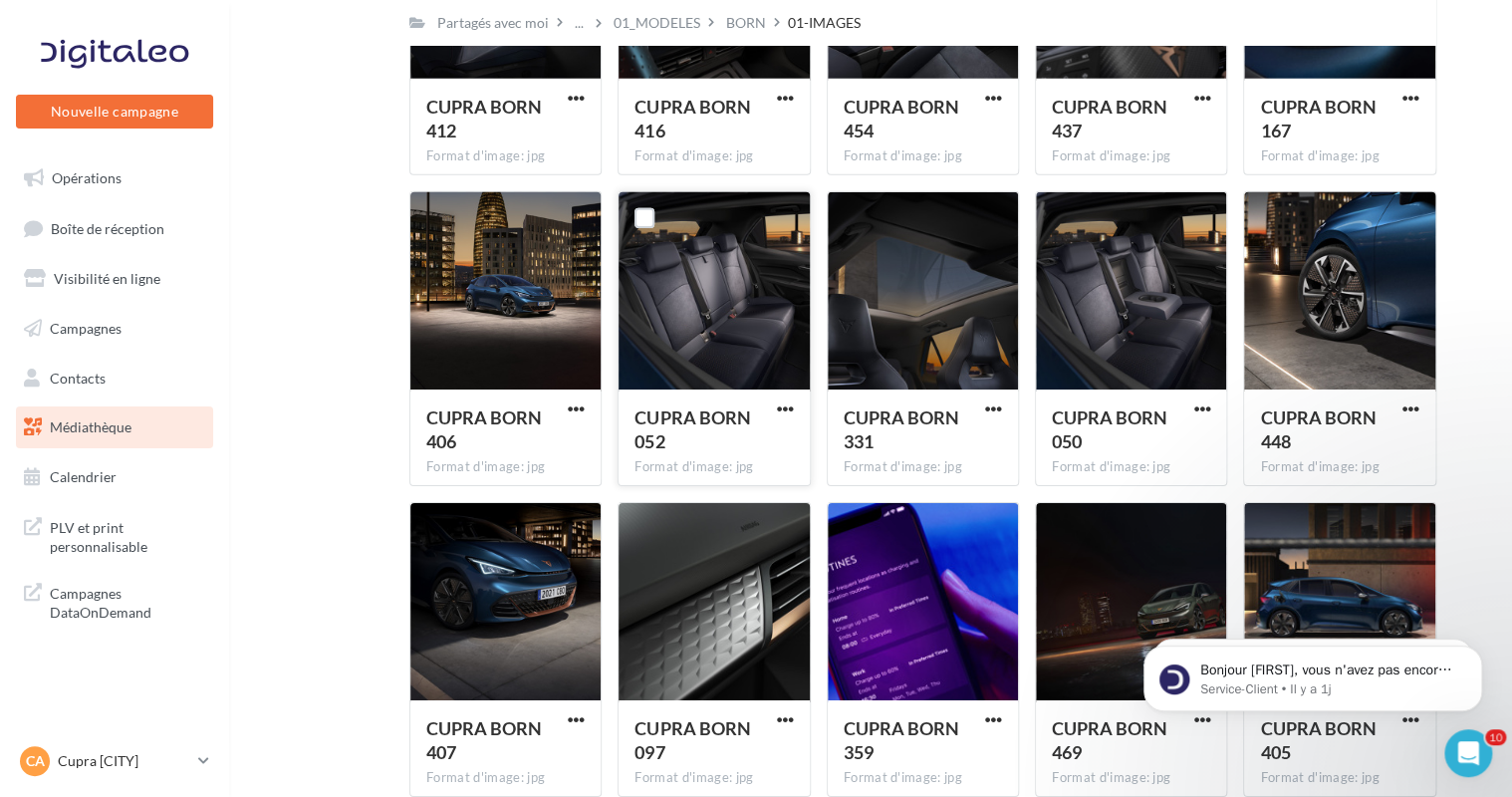scroll, scrollTop: 3188, scrollLeft: 0, axis: vertical 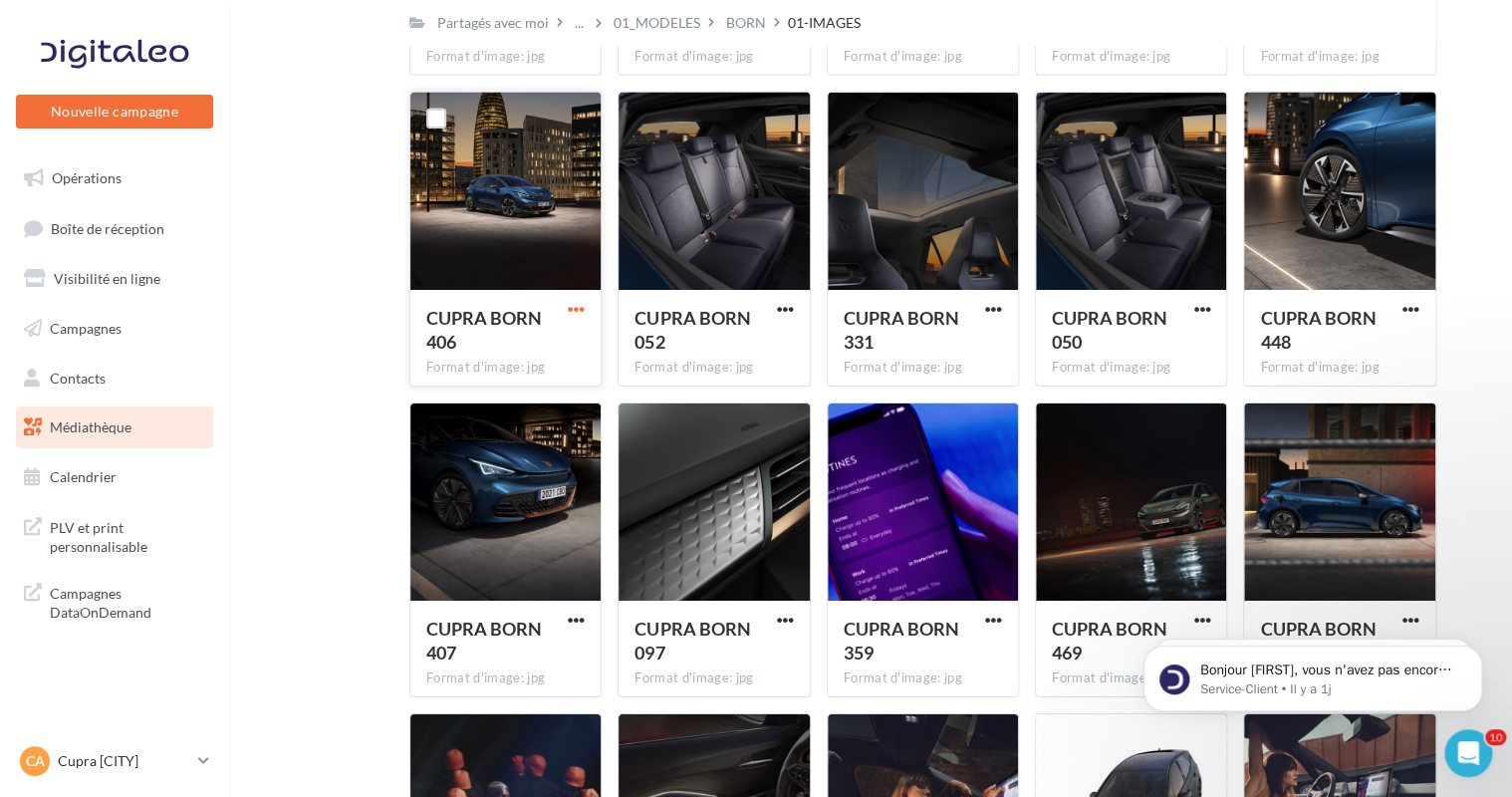 click at bounding box center (576, 309) 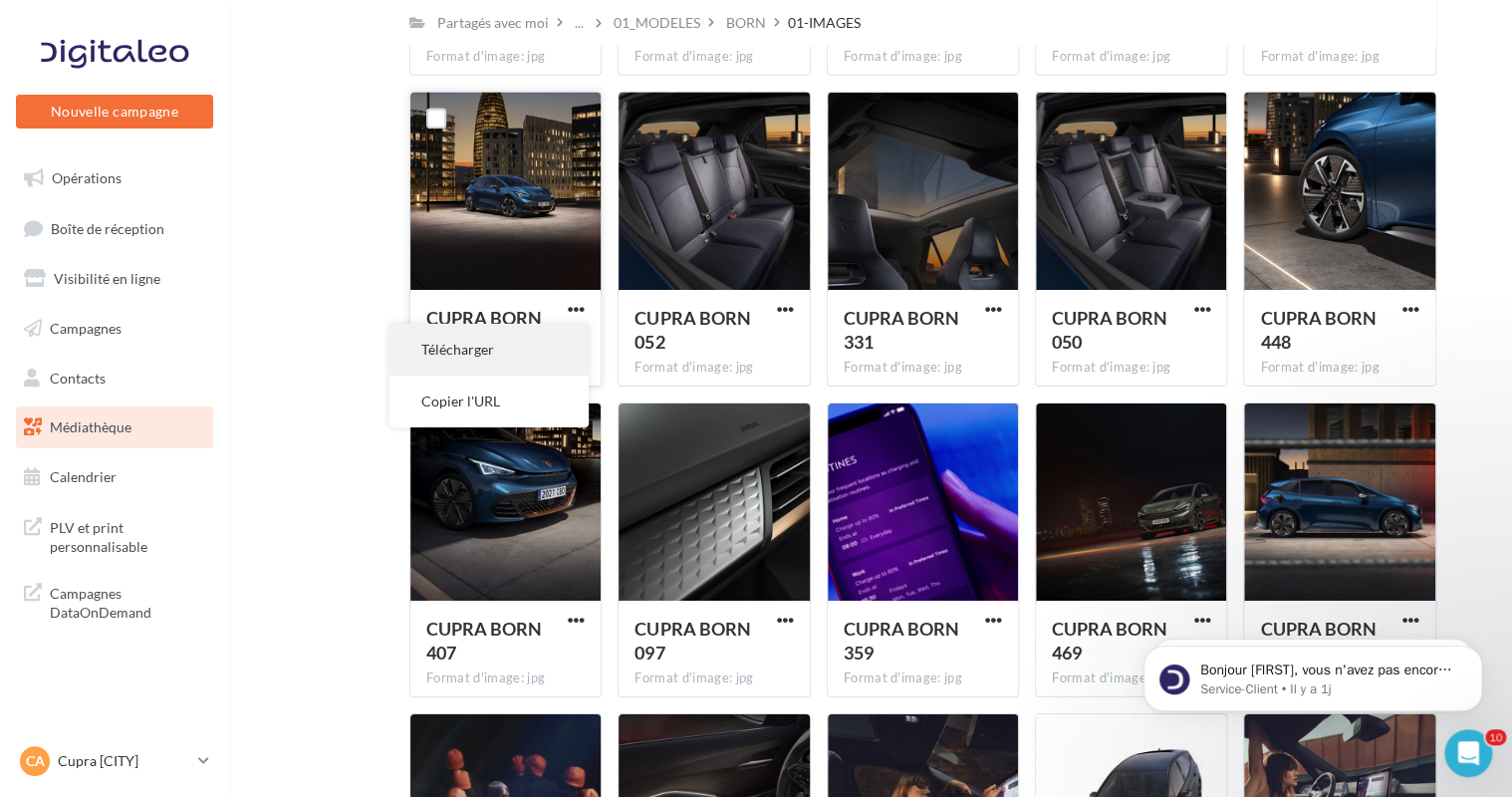click on "Télécharger" at bounding box center [489, 350] 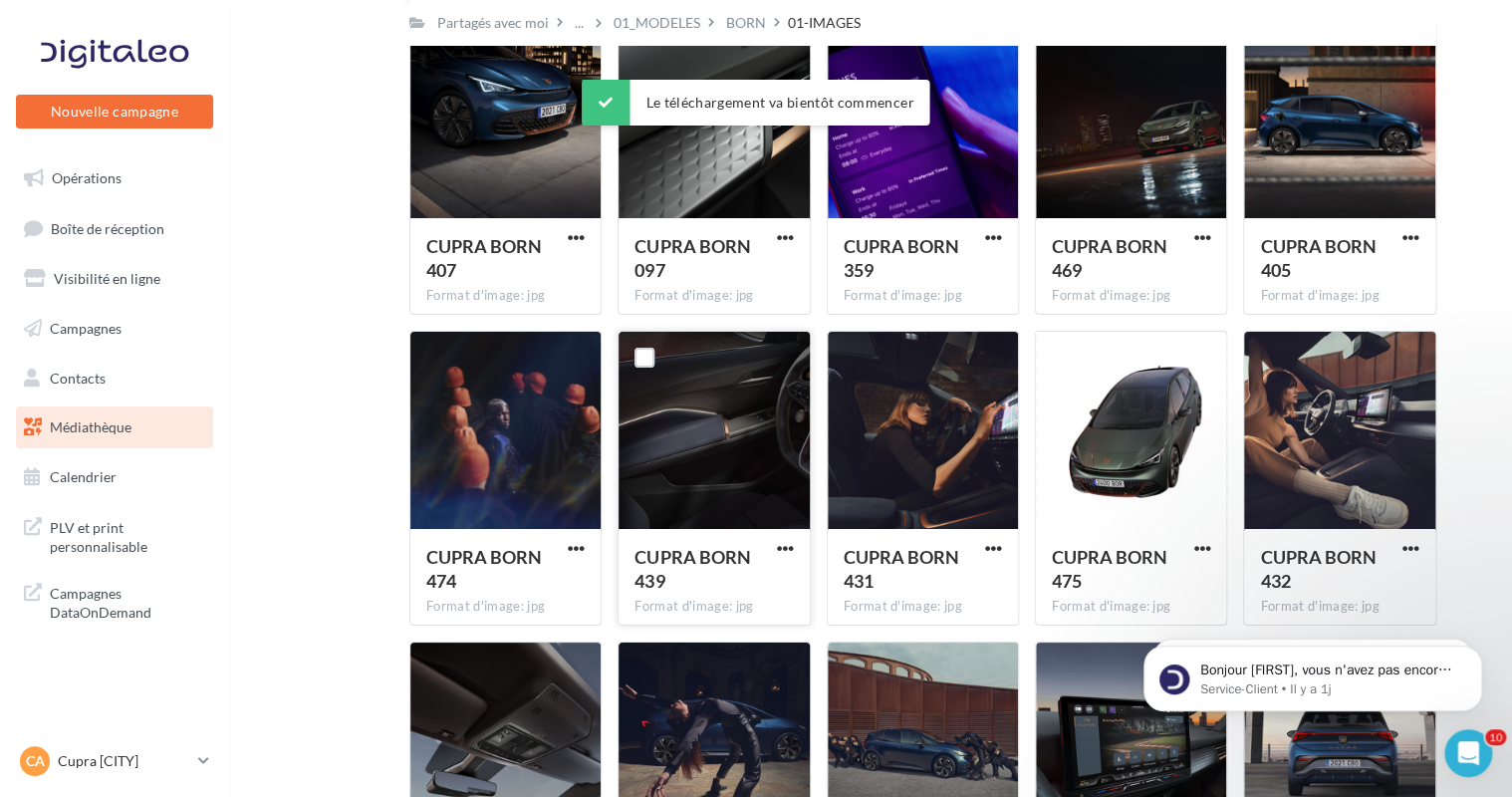 scroll, scrollTop: 3586, scrollLeft: 0, axis: vertical 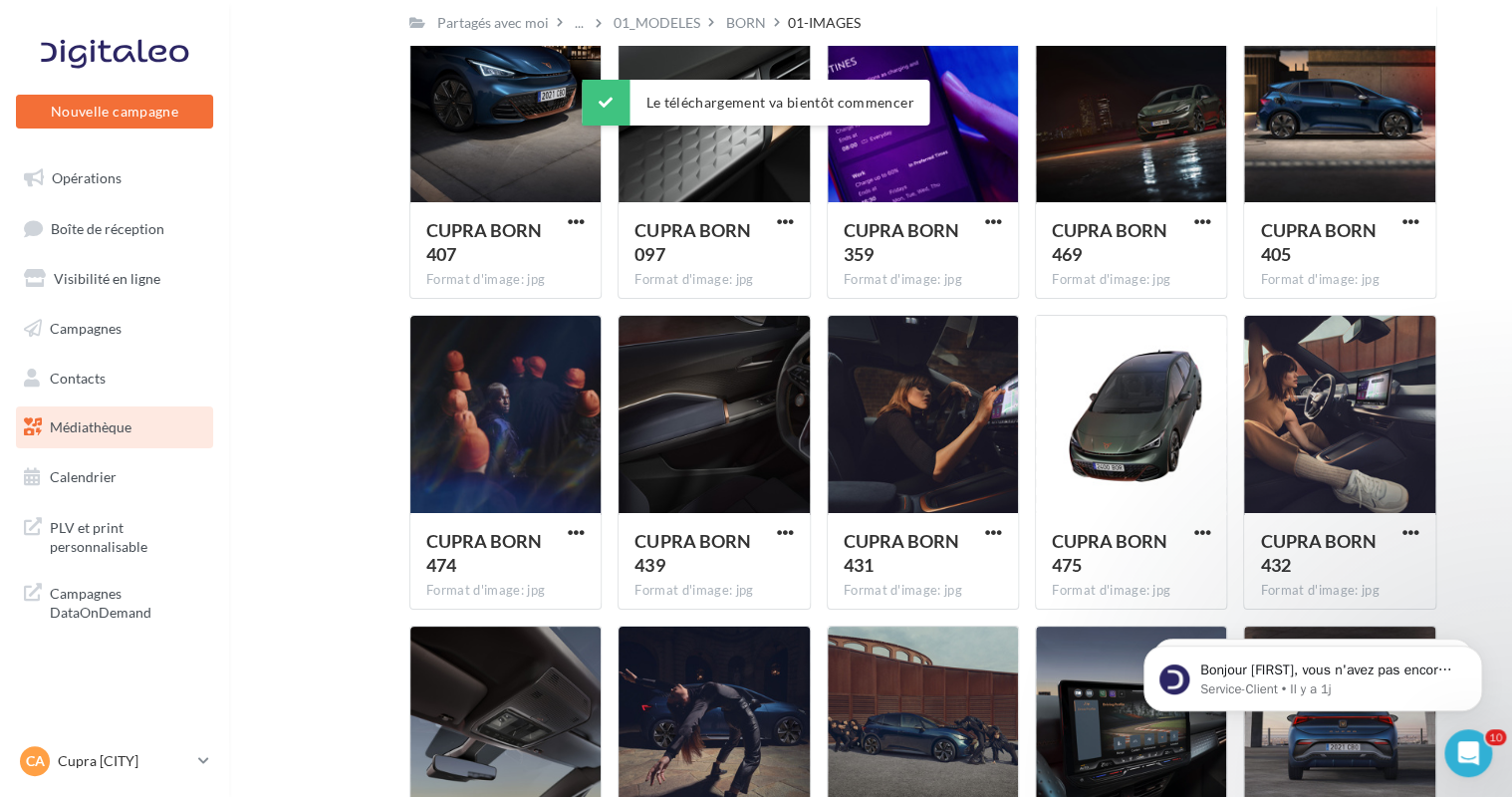 click on "Mes fichiers
Partagés avec moi
Partagés avec moi        ...         01_MODELES          BORN          01-IMAGES                   C           Partagé par  CUPRA
CUPRA BORN 033  Format d'image: jpg                   CUPRA BORN 033
CUPRA BORN 391  Format d'image: jpg                   CUPRA BORN 391
CUPRA BORN 041  Format d'image: jpg                   CUPRA BORN 041
CUPRA BORN 451  Format d'image: jpg                   CUPRA BORN 451
CUPRA BORN 382  Format d'image: jpg                   CUPRA BORN 382
CUPRA BORN 396  Format d'image: jpg" at bounding box center (879, -950) 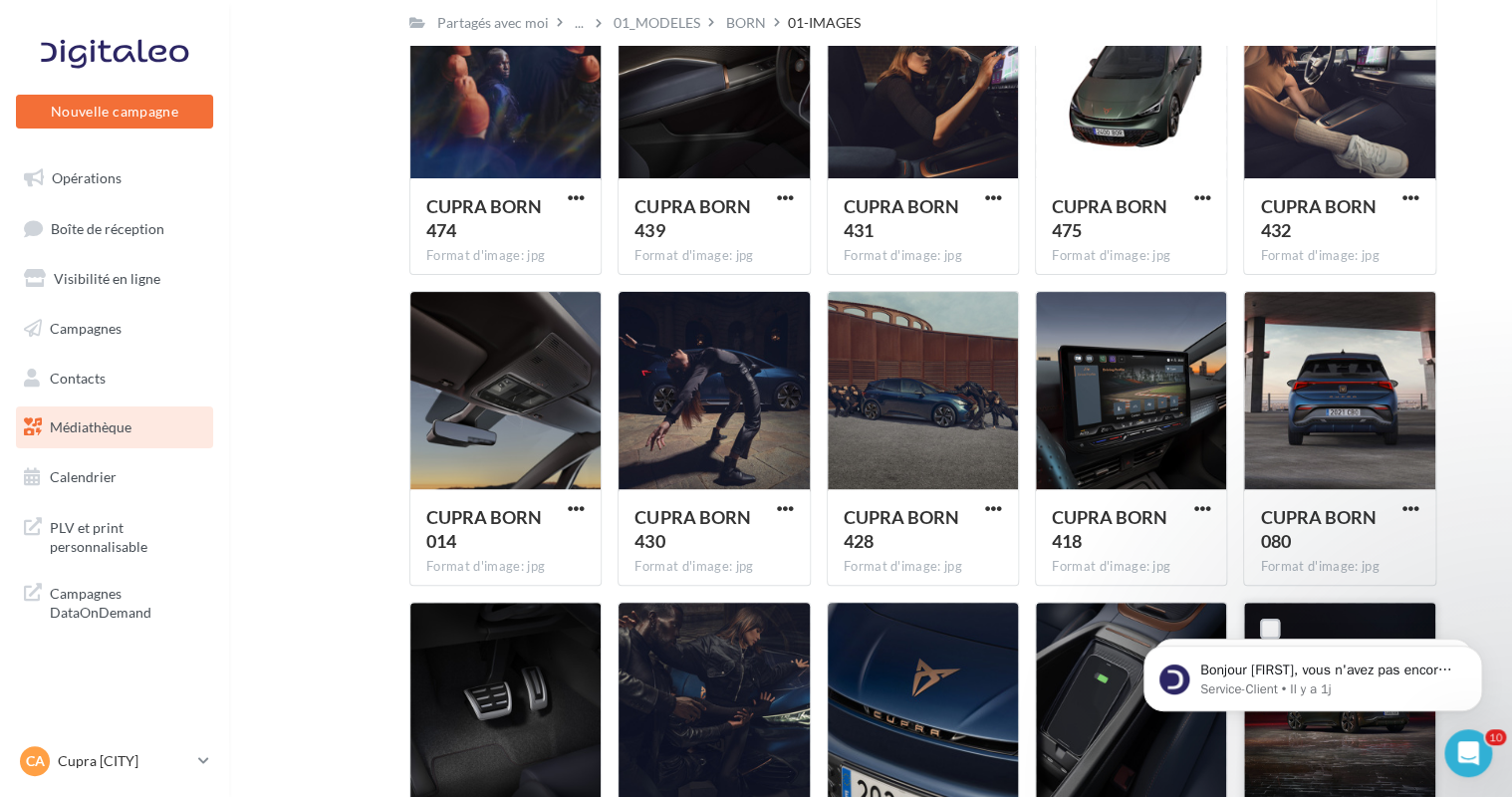 scroll, scrollTop: 3919, scrollLeft: 0, axis: vertical 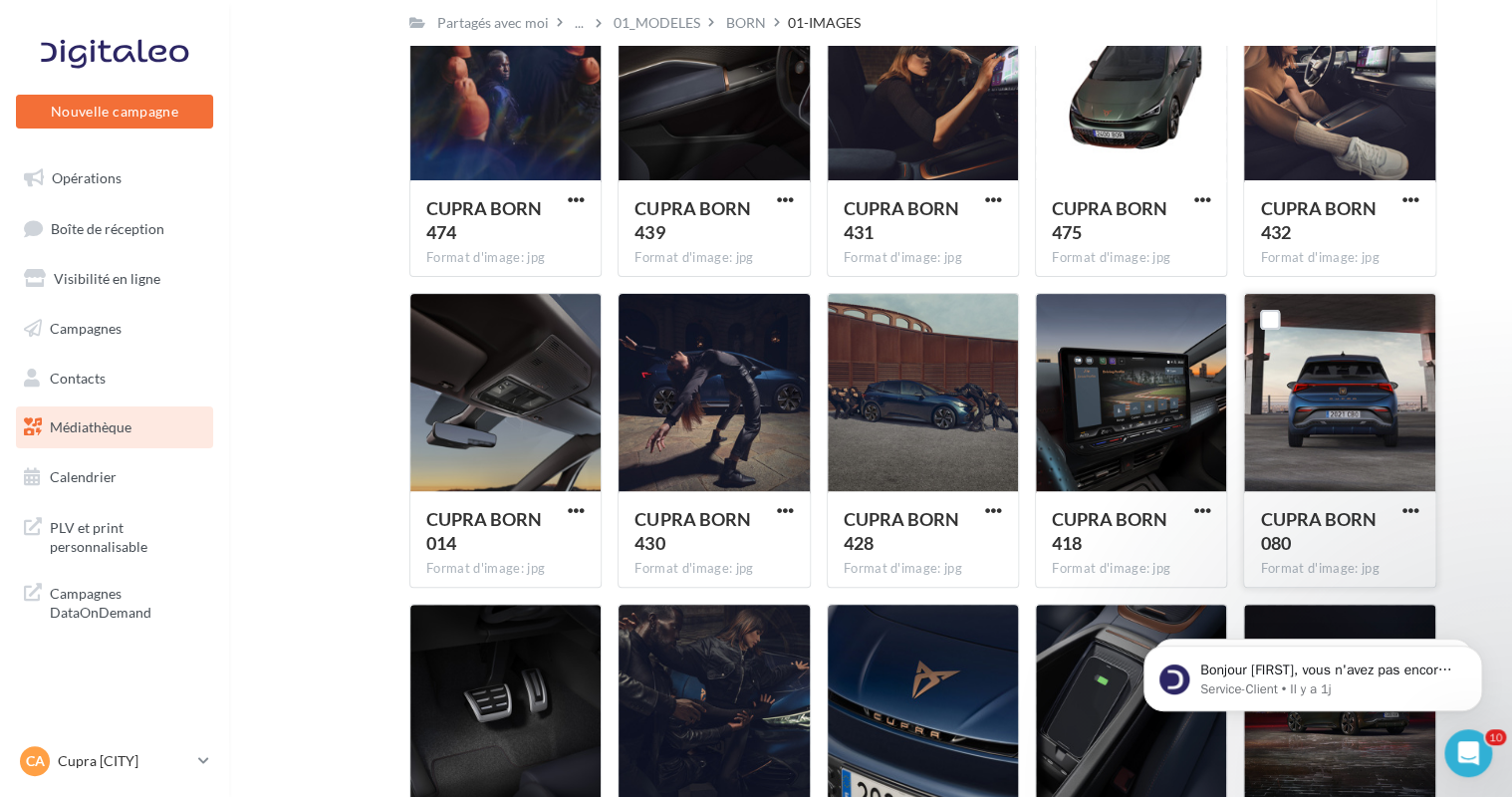 click at bounding box center [1410, 510] 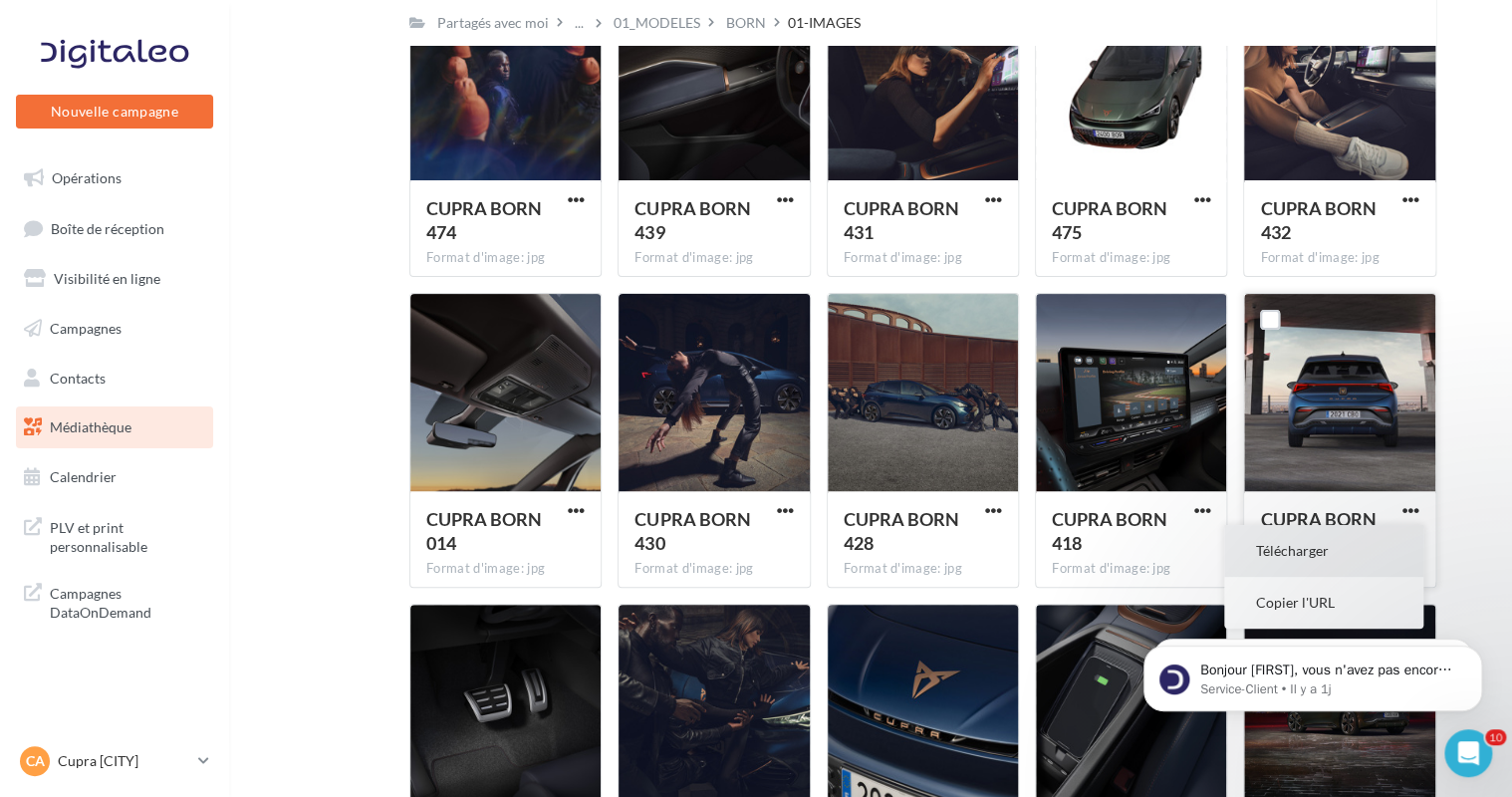 click on "Télécharger" at bounding box center [1324, 551] 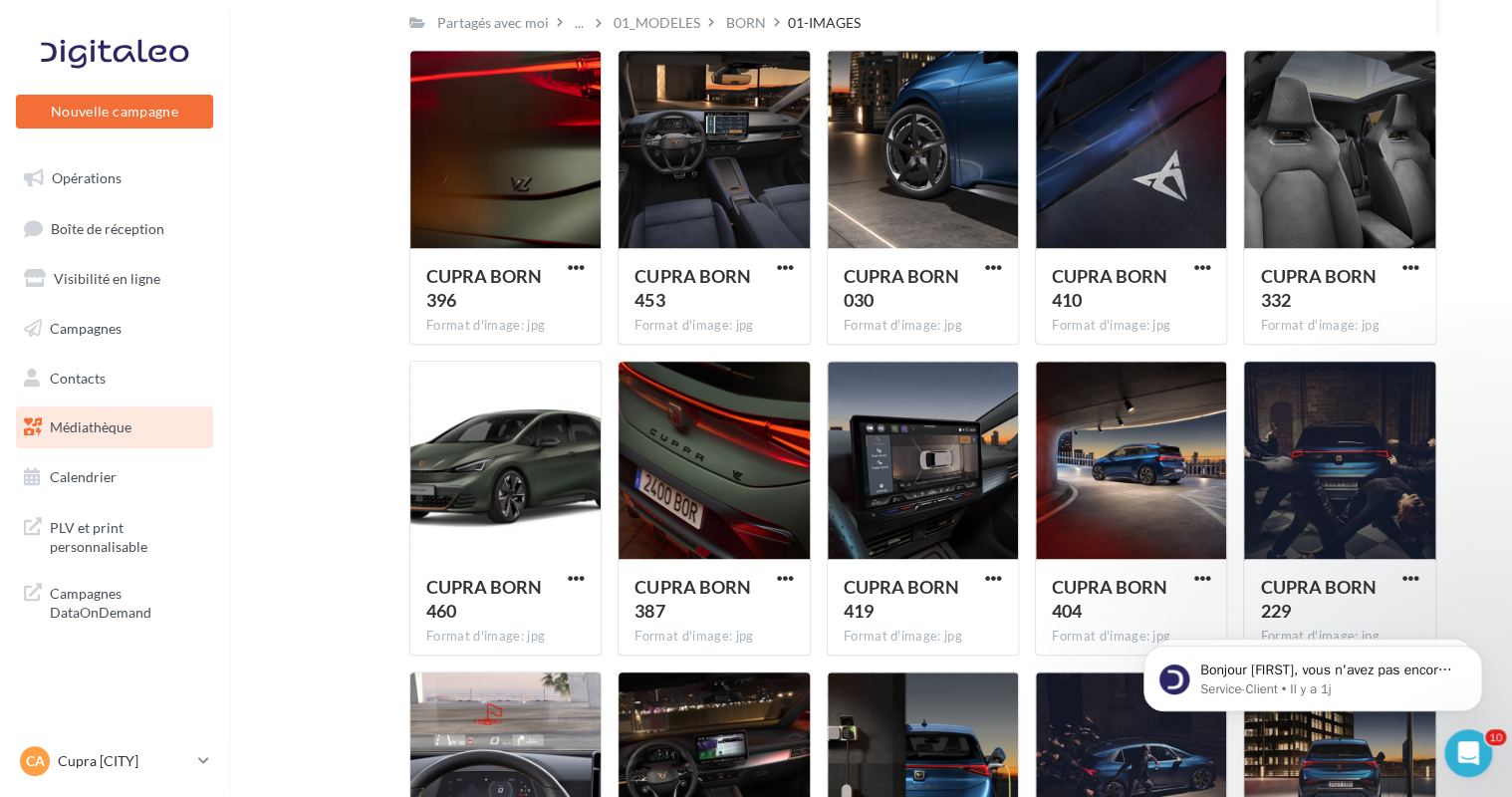 scroll, scrollTop: 0, scrollLeft: 0, axis: both 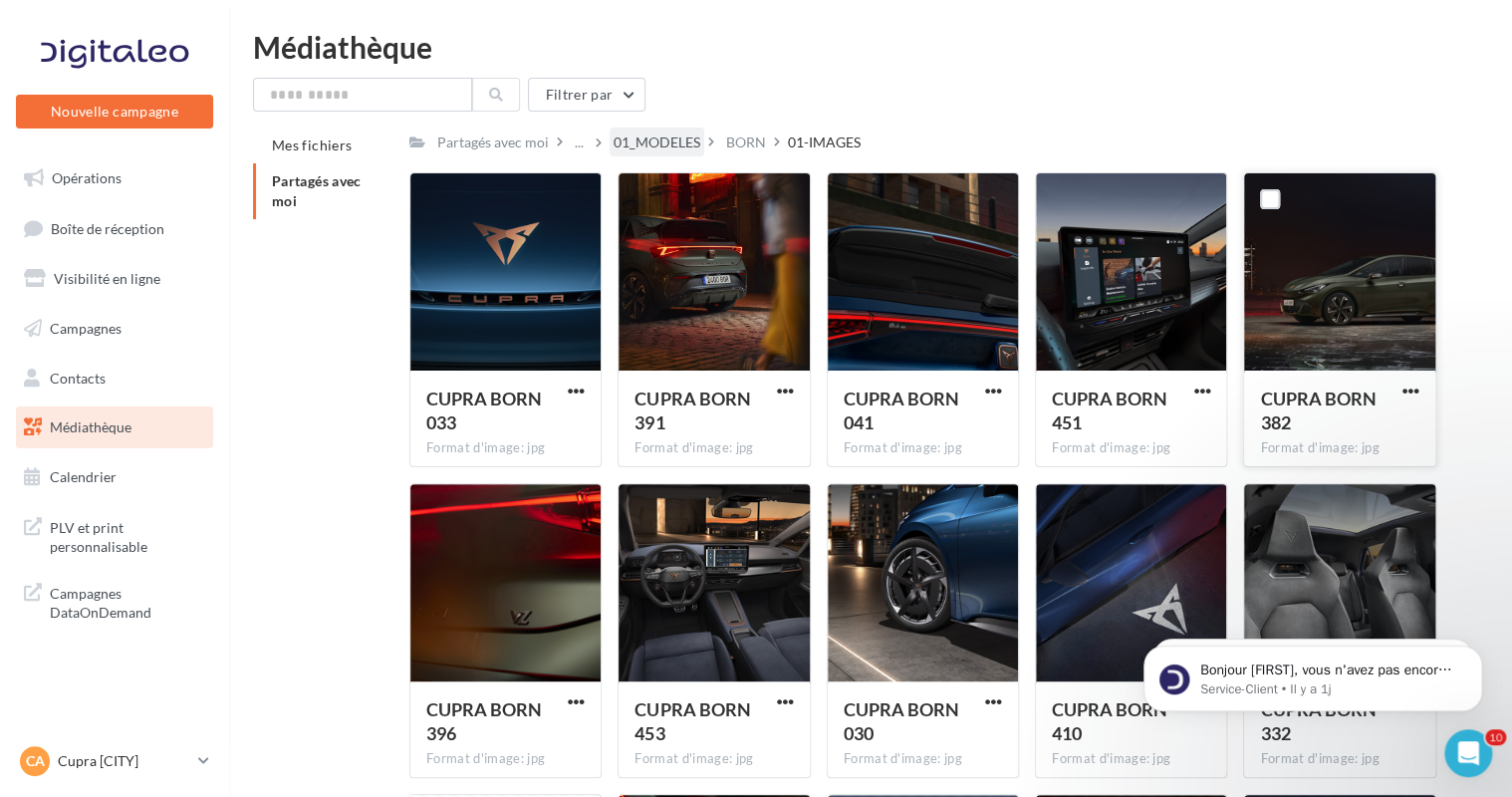 click on "01_MODELES" at bounding box center [656, 142] 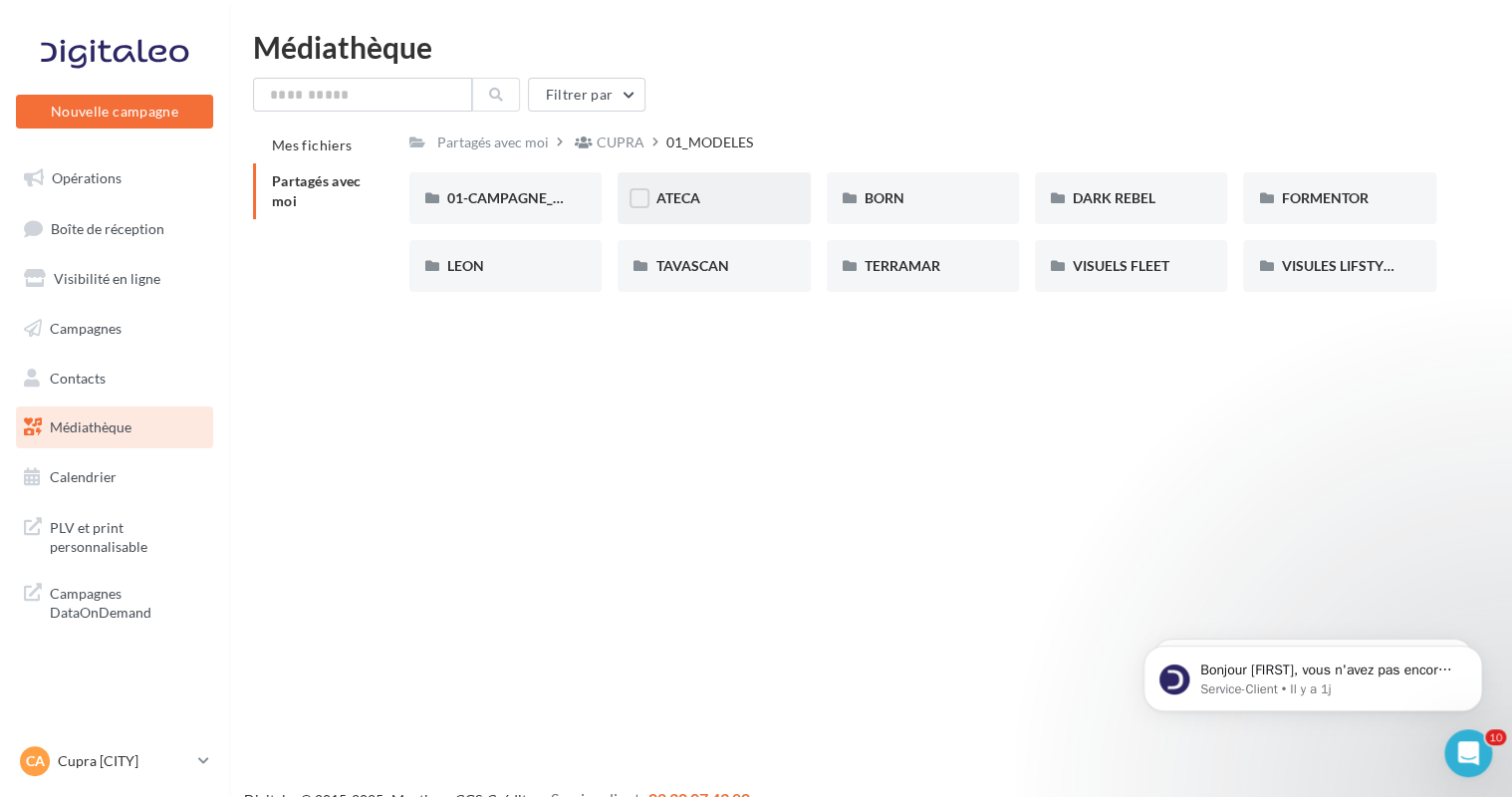 click on "ATECA" at bounding box center [713, 198] 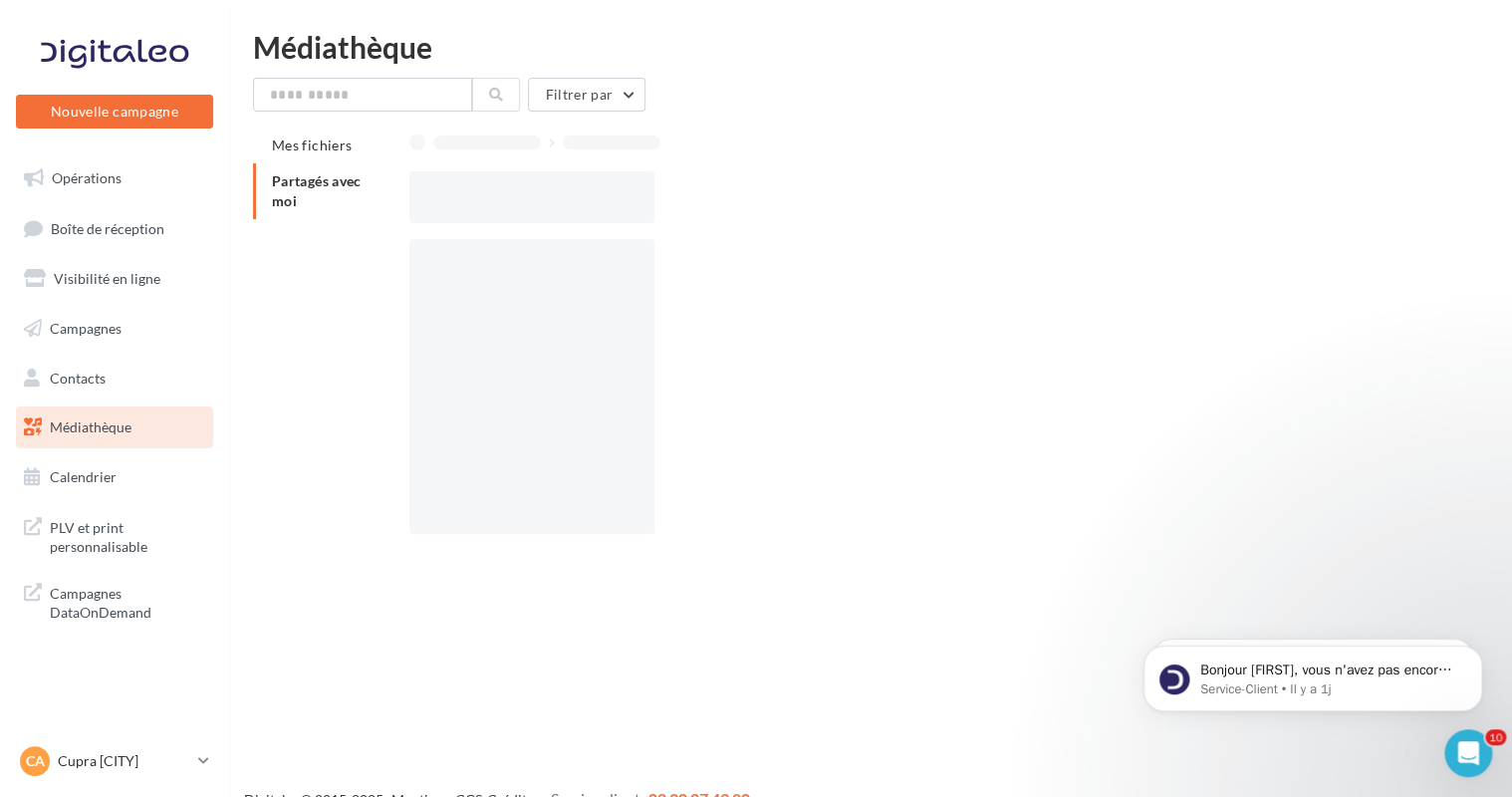 click at bounding box center [930, 197] 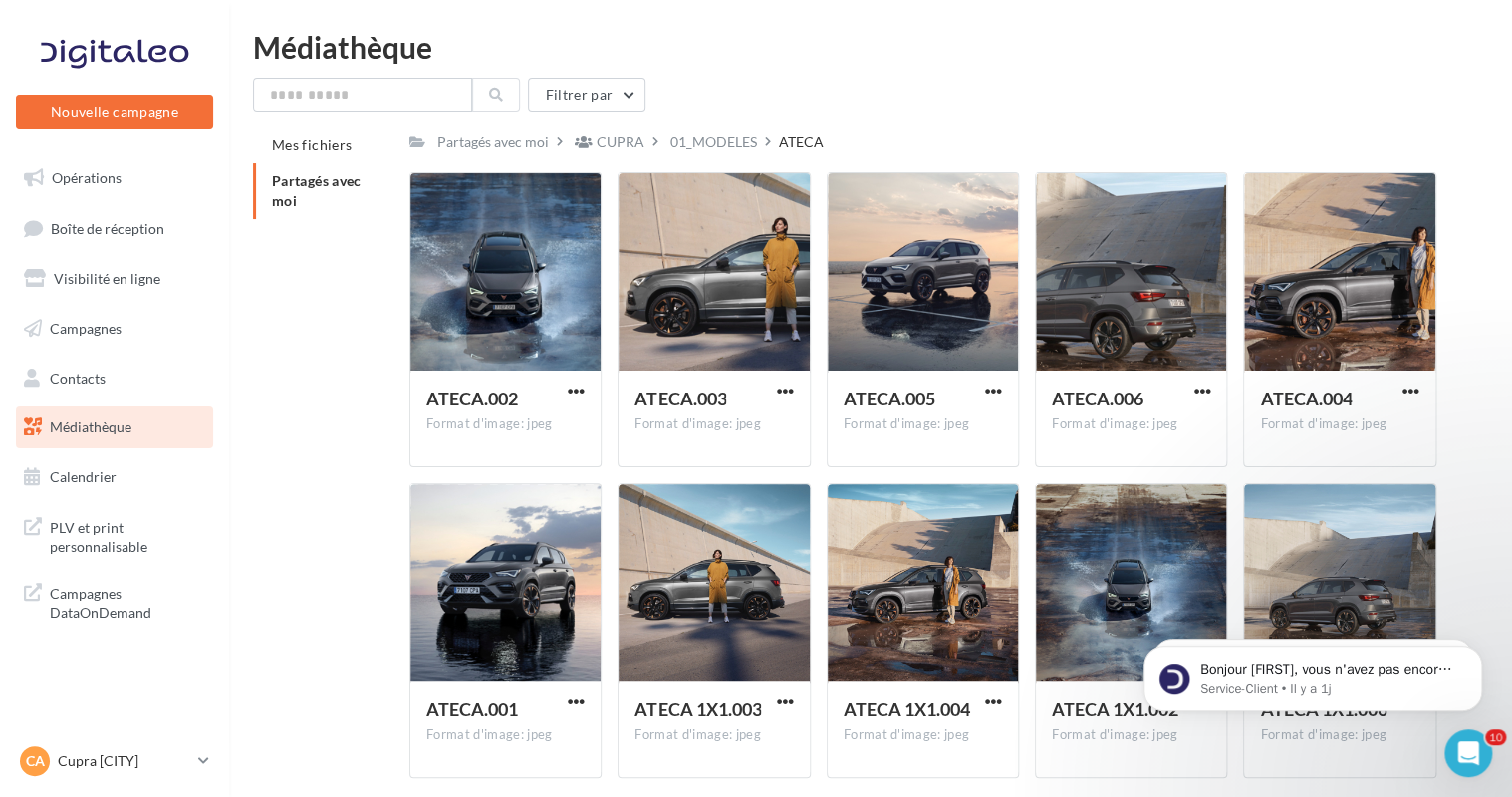 click on "Mes fichiers
Partagés avec moi
Partagés avec moi              CUPRA          01_MODELES          ATECA                   C           Partagé par  CUPRA
ATECA.002  Format d'image: jpeg                   ATECA.002
ATECA.003  Format d'image: jpeg                   ATECA.003
ATECA.005  Format d'image: jpeg                   ATECA.005
ATECA.006  Format d'image: jpeg                   ATECA.006
ATECA.004  Format d'image: jpeg                   ATECA.004
ATECA.001  Format d'image: jpeg                   ATECA.001                          ATECA 1X1.003" at bounding box center [879, 460] 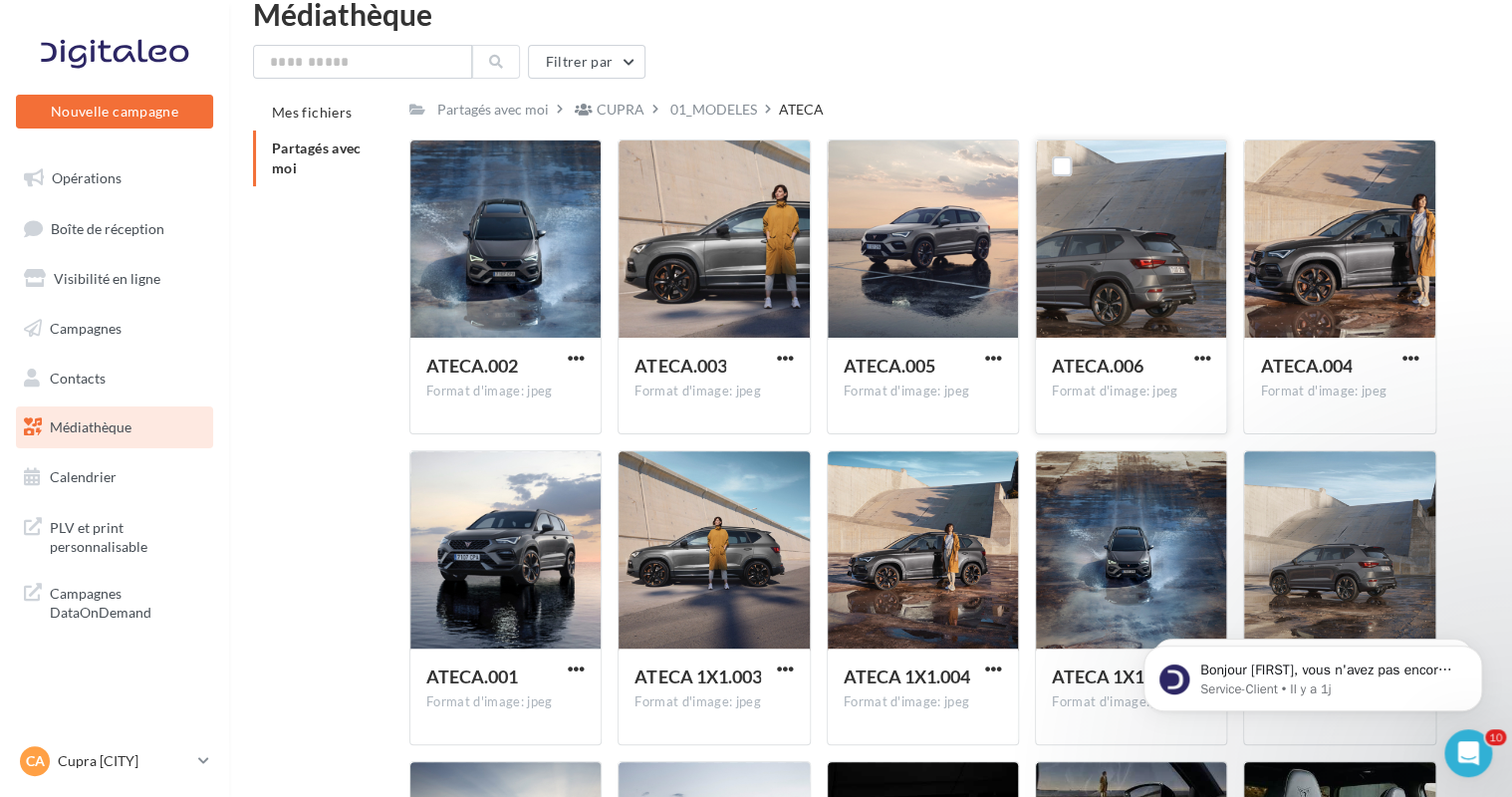 scroll, scrollTop: 0, scrollLeft: 0, axis: both 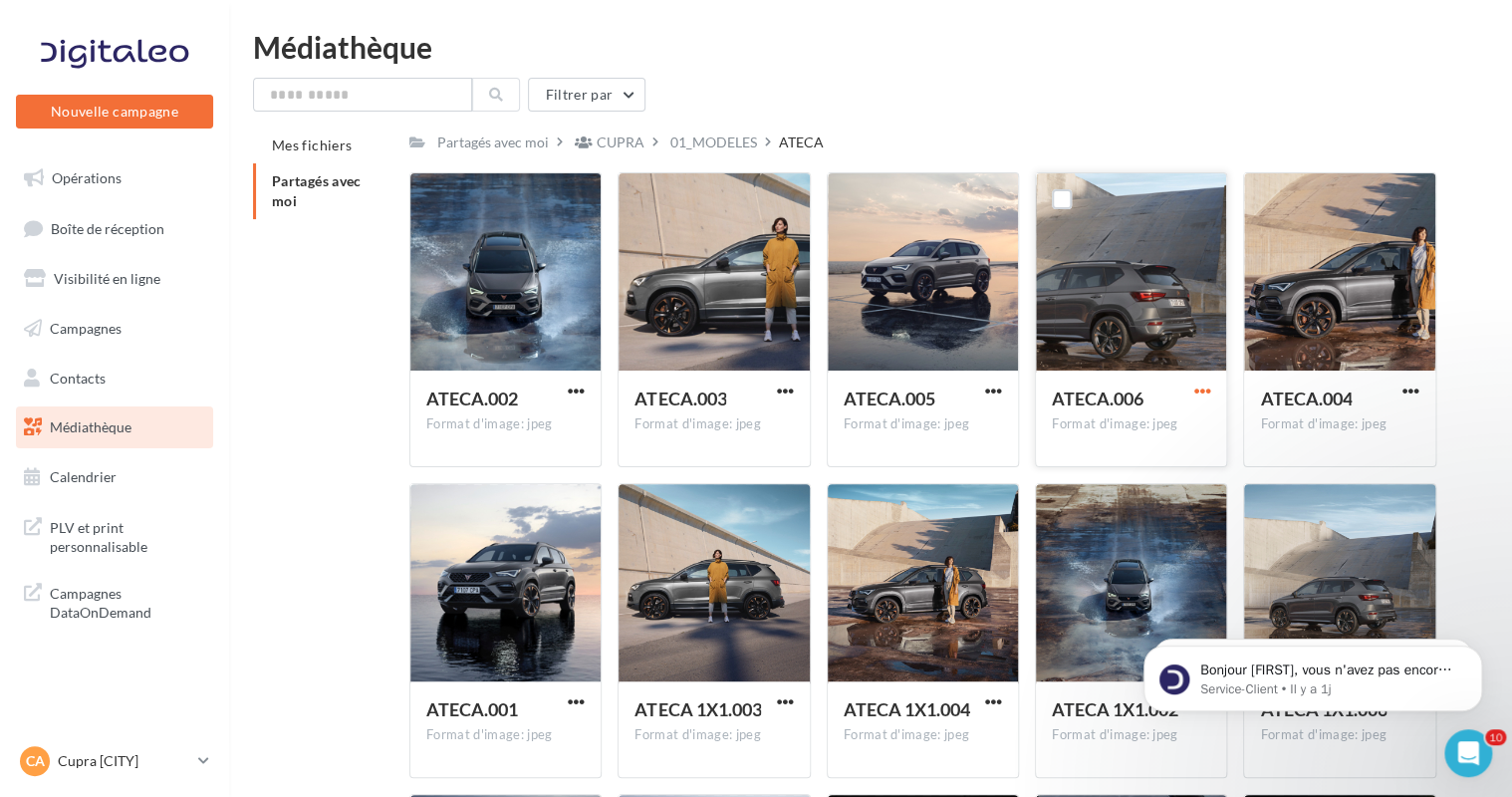 click at bounding box center (1201, 391) 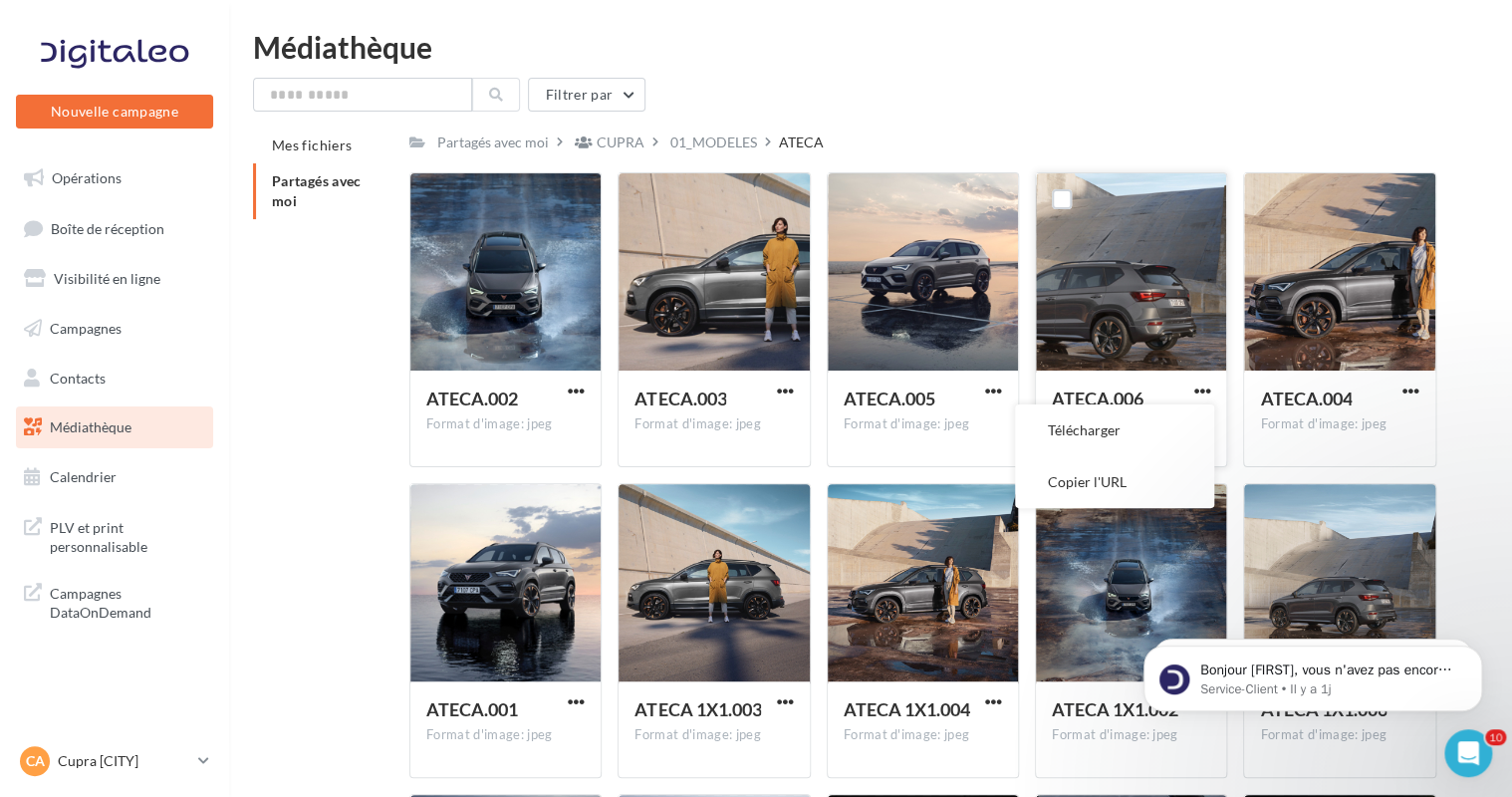 click on "Télécharger" at bounding box center (1115, 430) 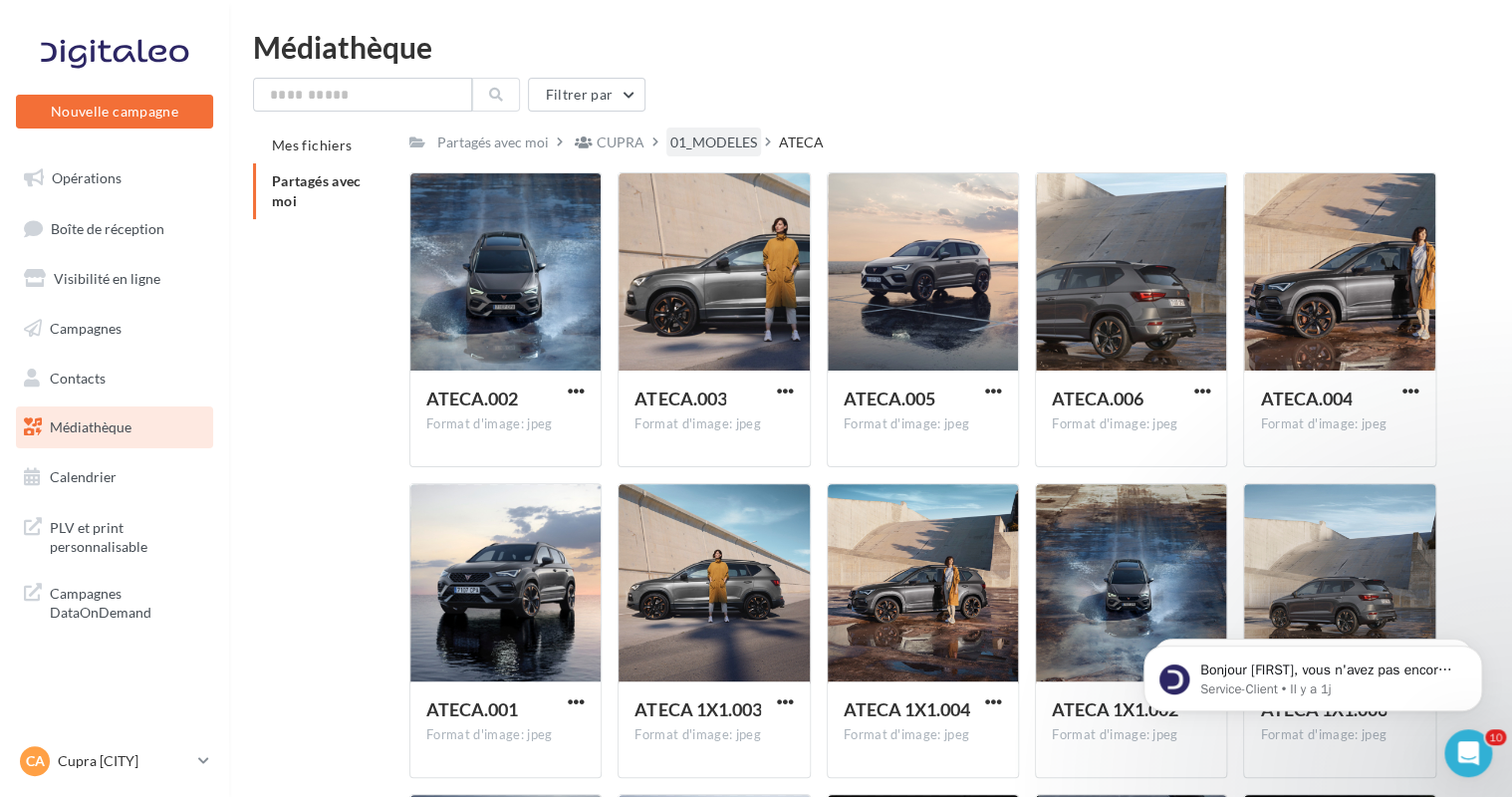click on "01_MODELES" at bounding box center [713, 142] 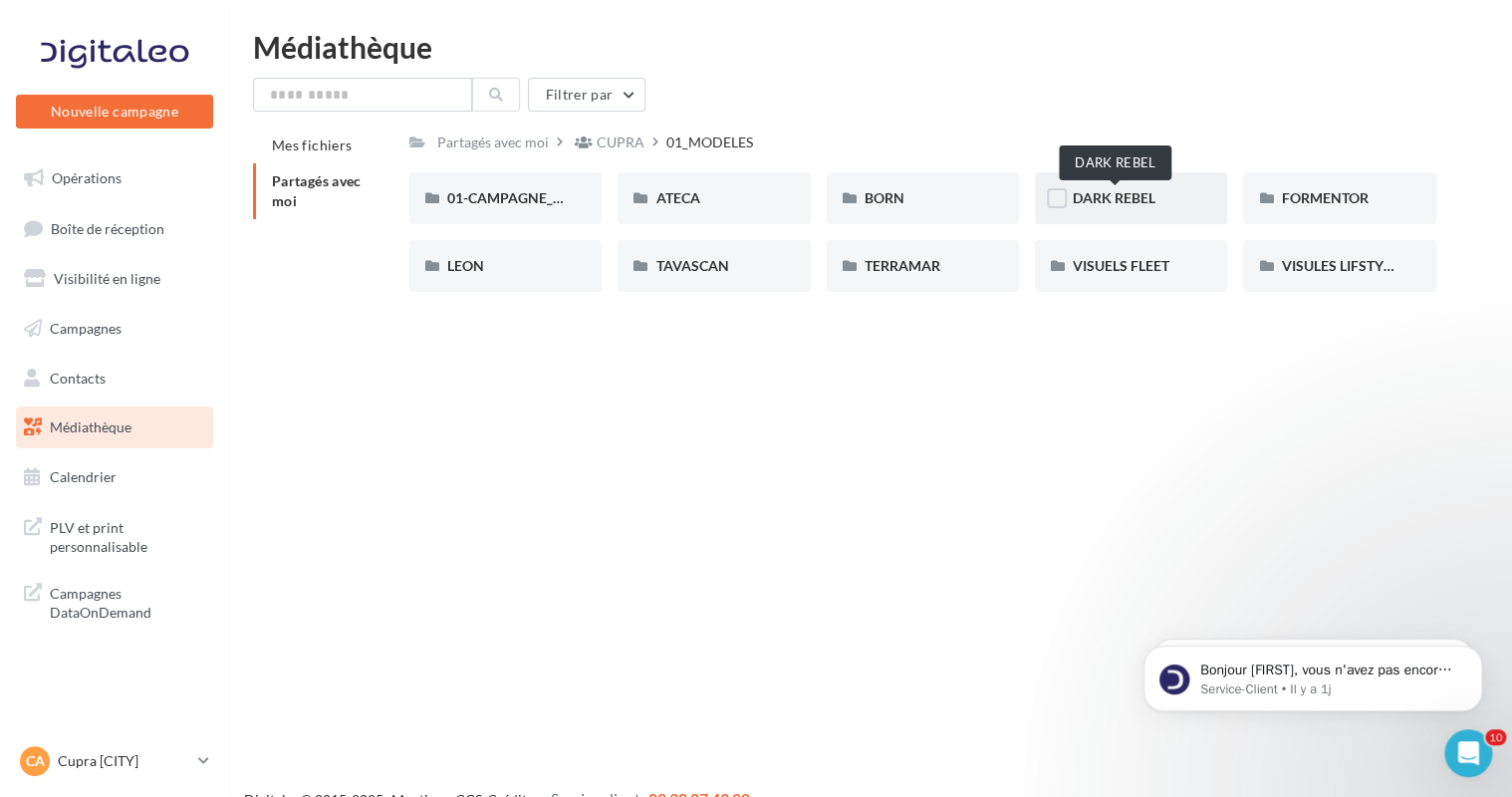 click on "DARK REBEL" at bounding box center [1114, 197] 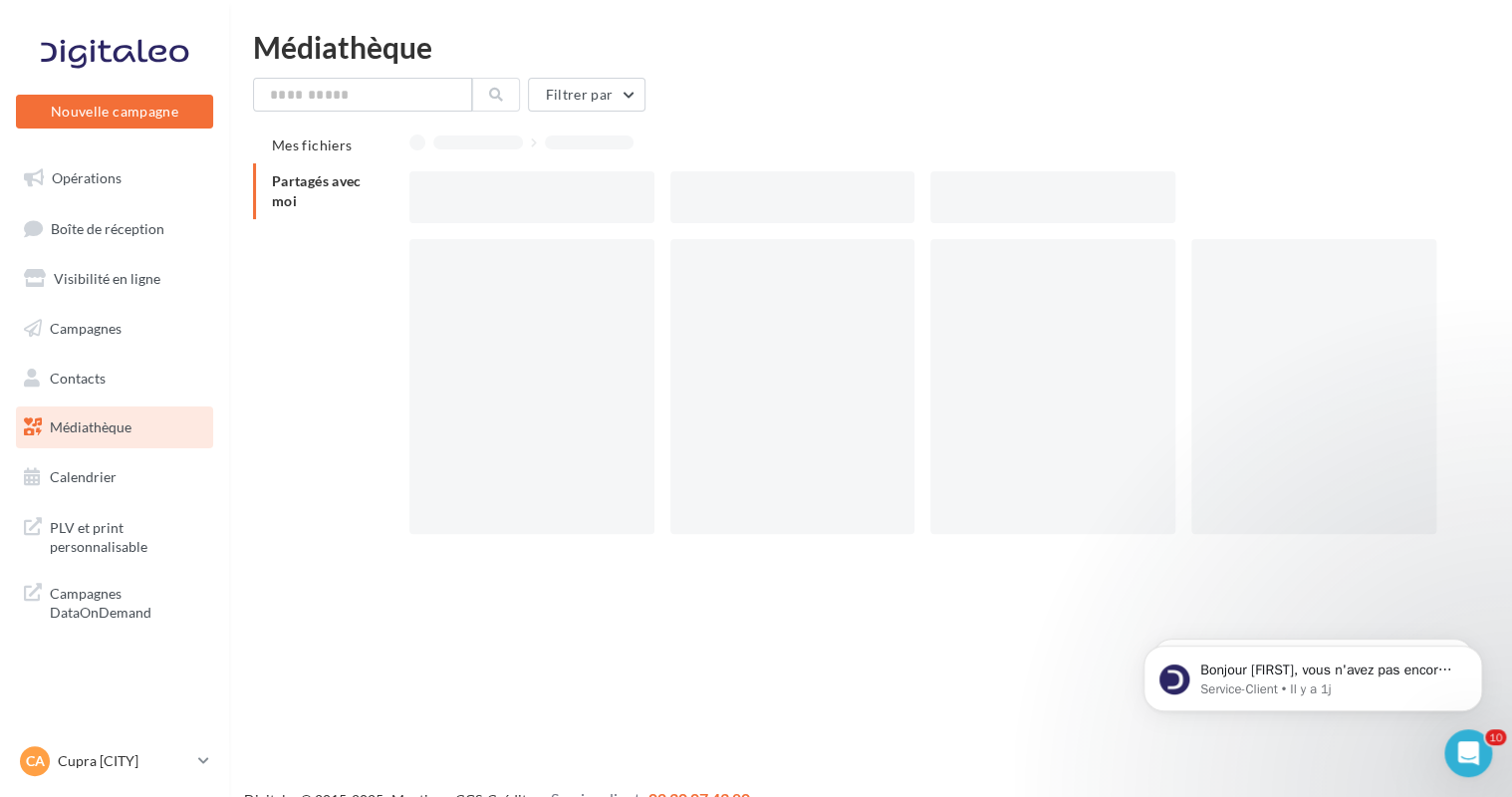 click at bounding box center [1053, 197] 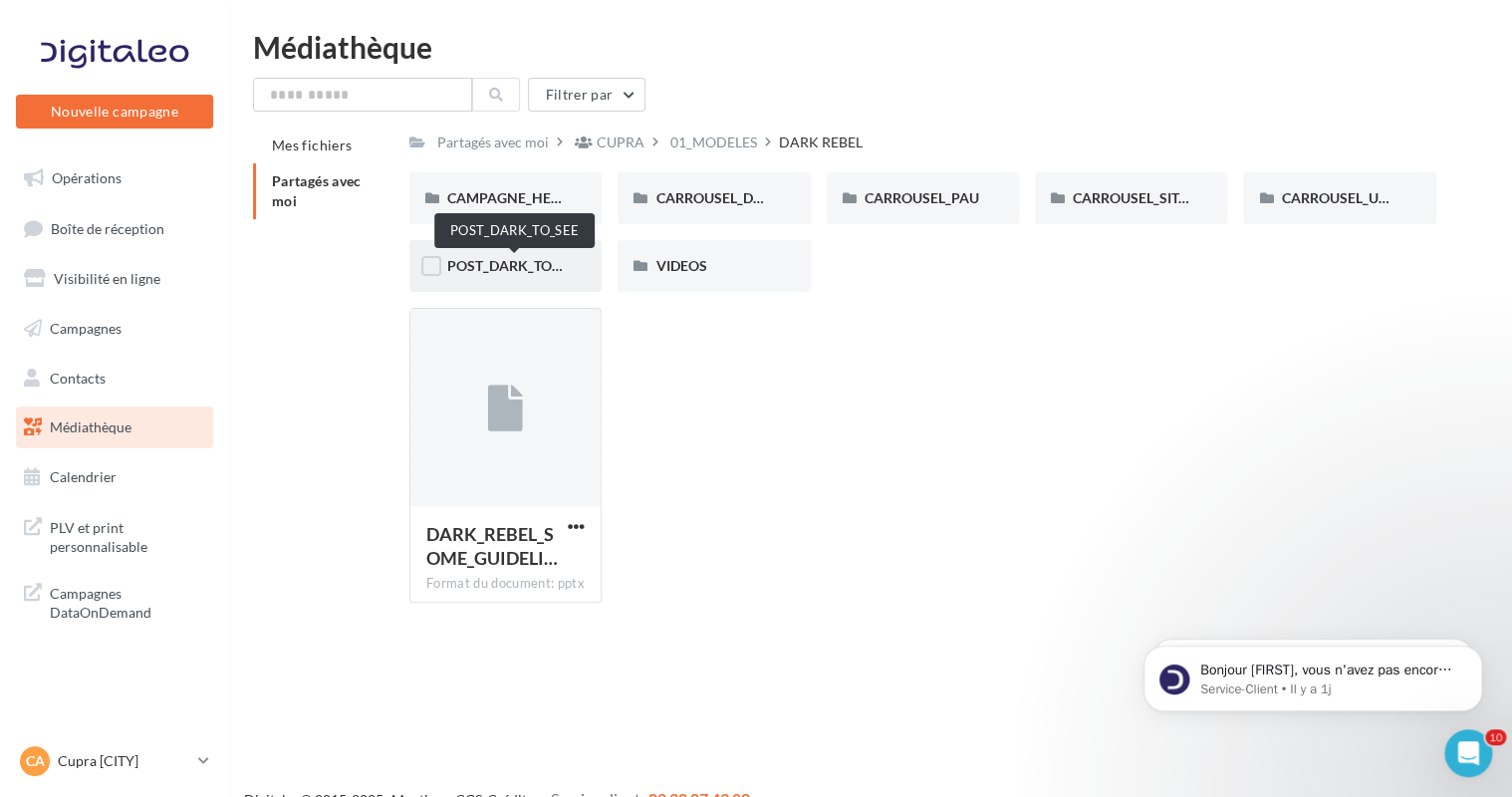 click on "POST_DARK_TO_SEE" at bounding box center [514, 265] 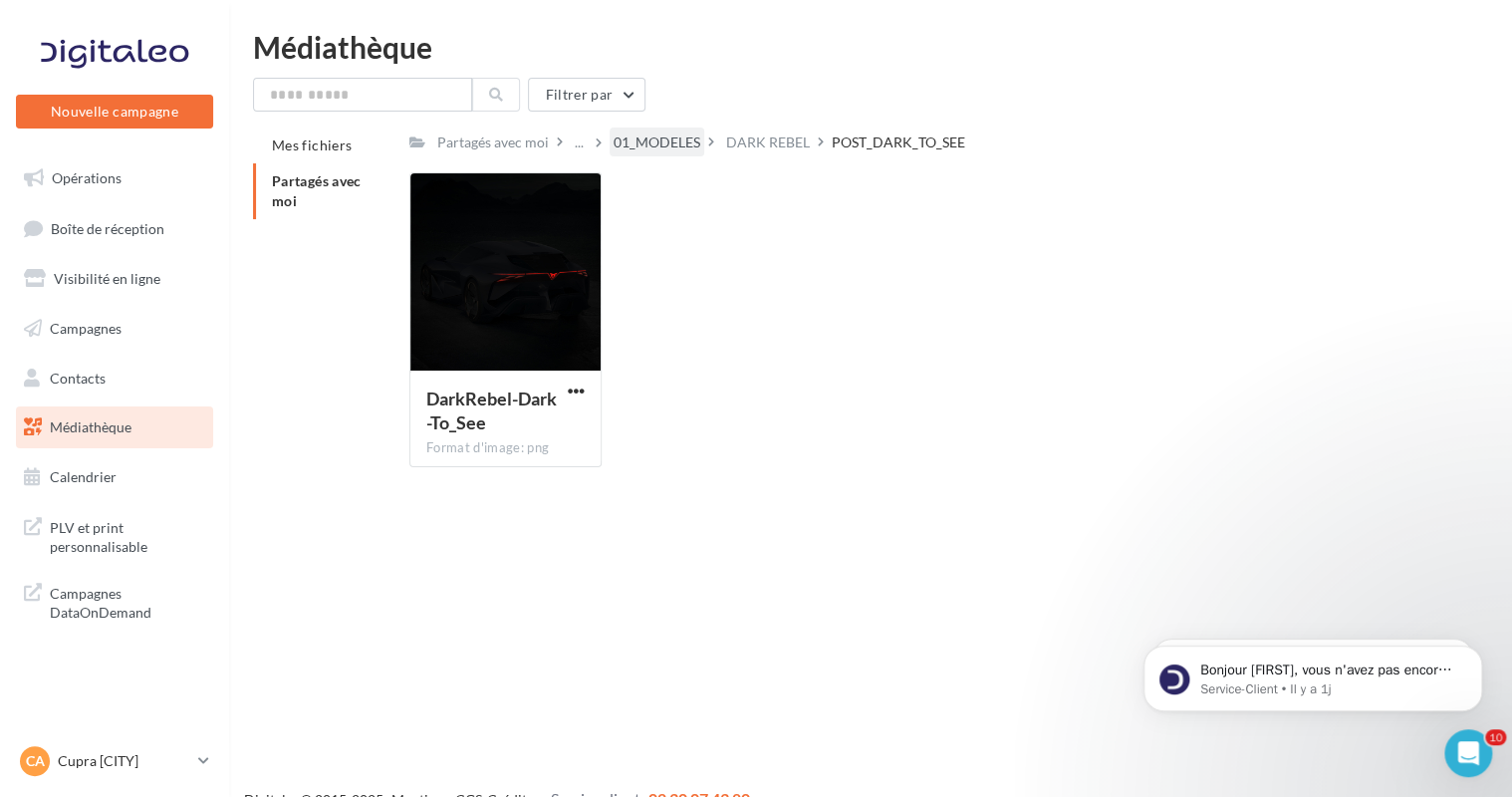 click on "01_MODELES" at bounding box center (656, 142) 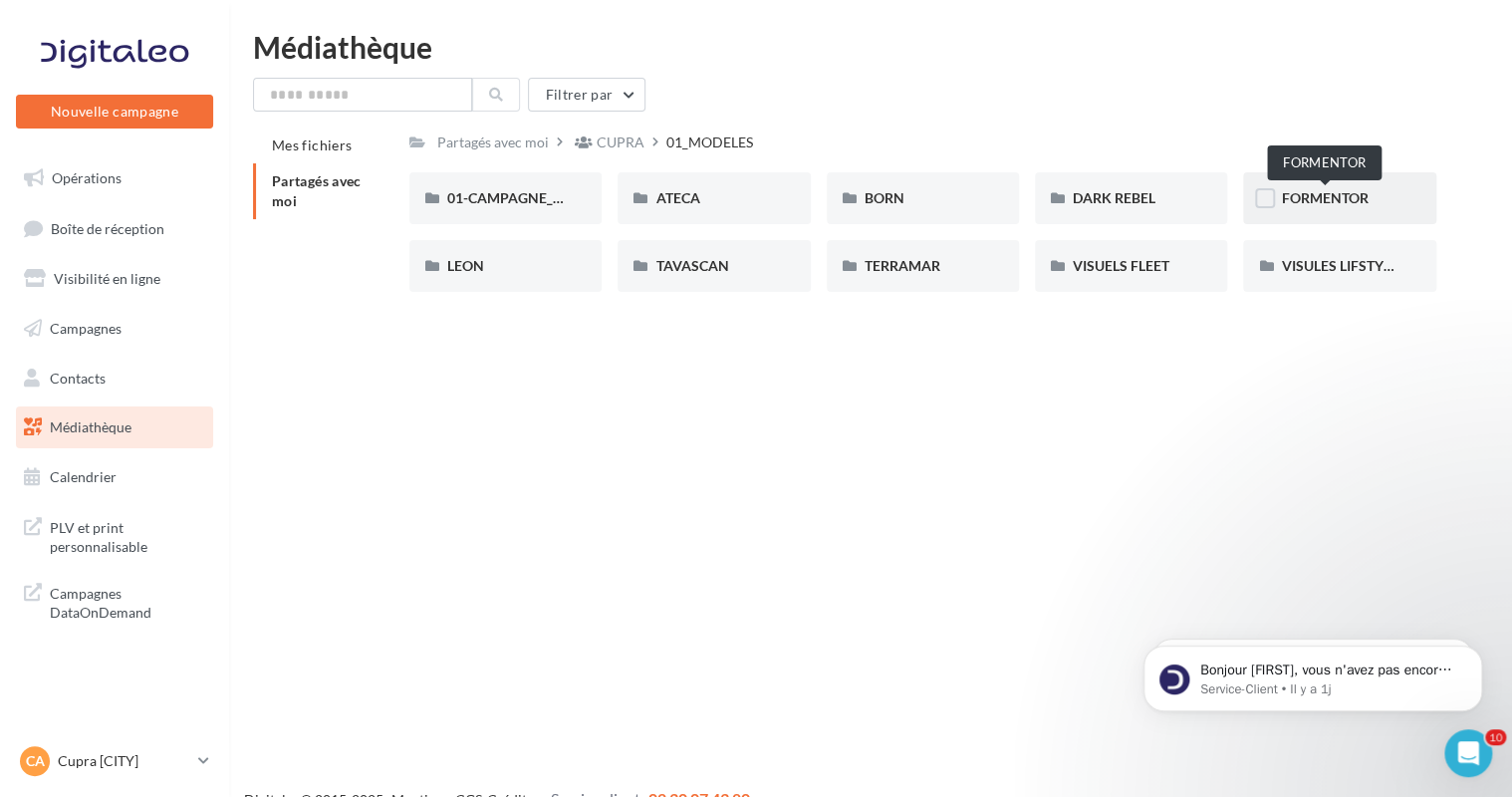 click on "FORMENTOR" at bounding box center (1324, 197) 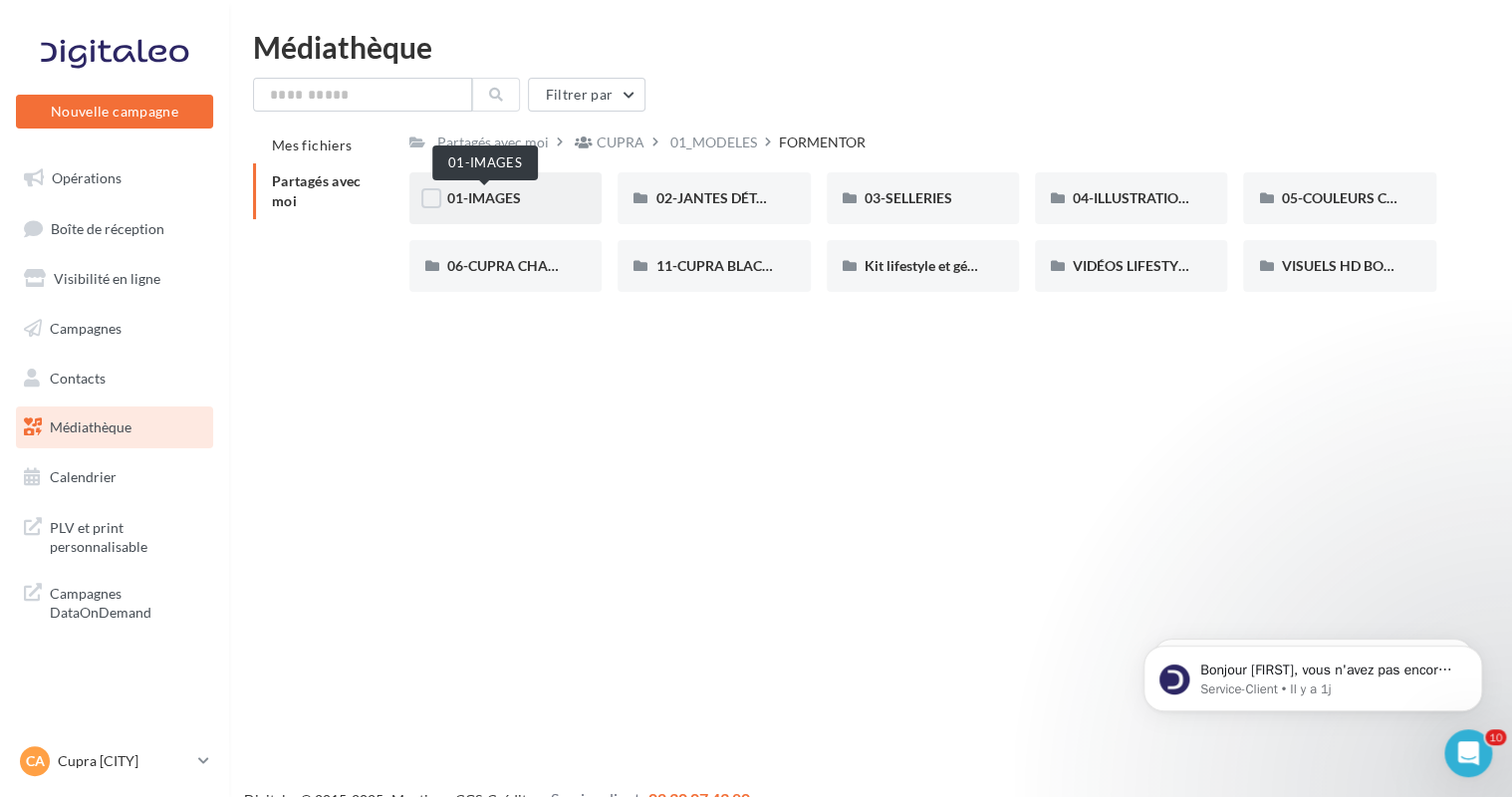 click on "01-IMAGES" at bounding box center [484, 197] 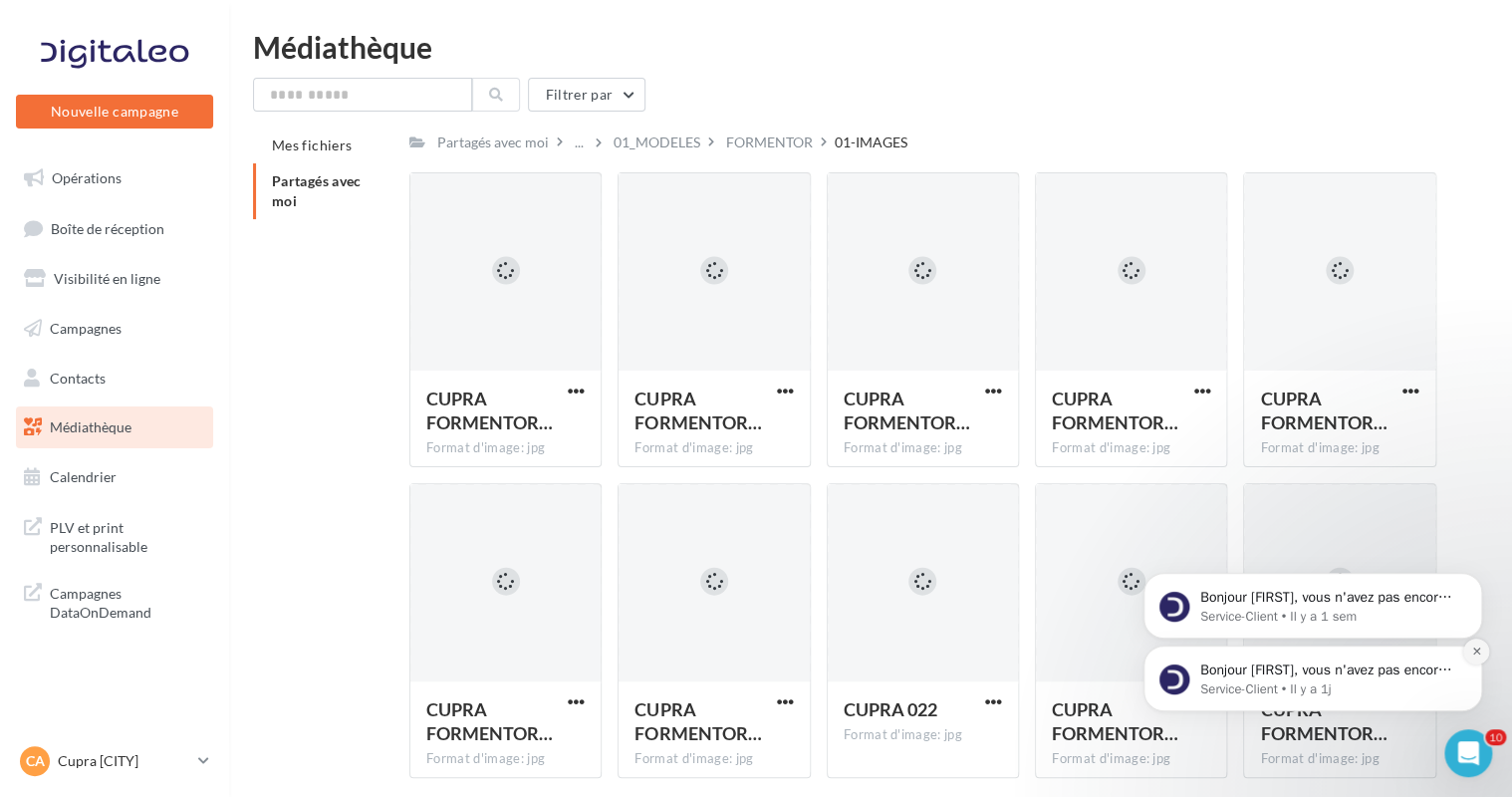 click 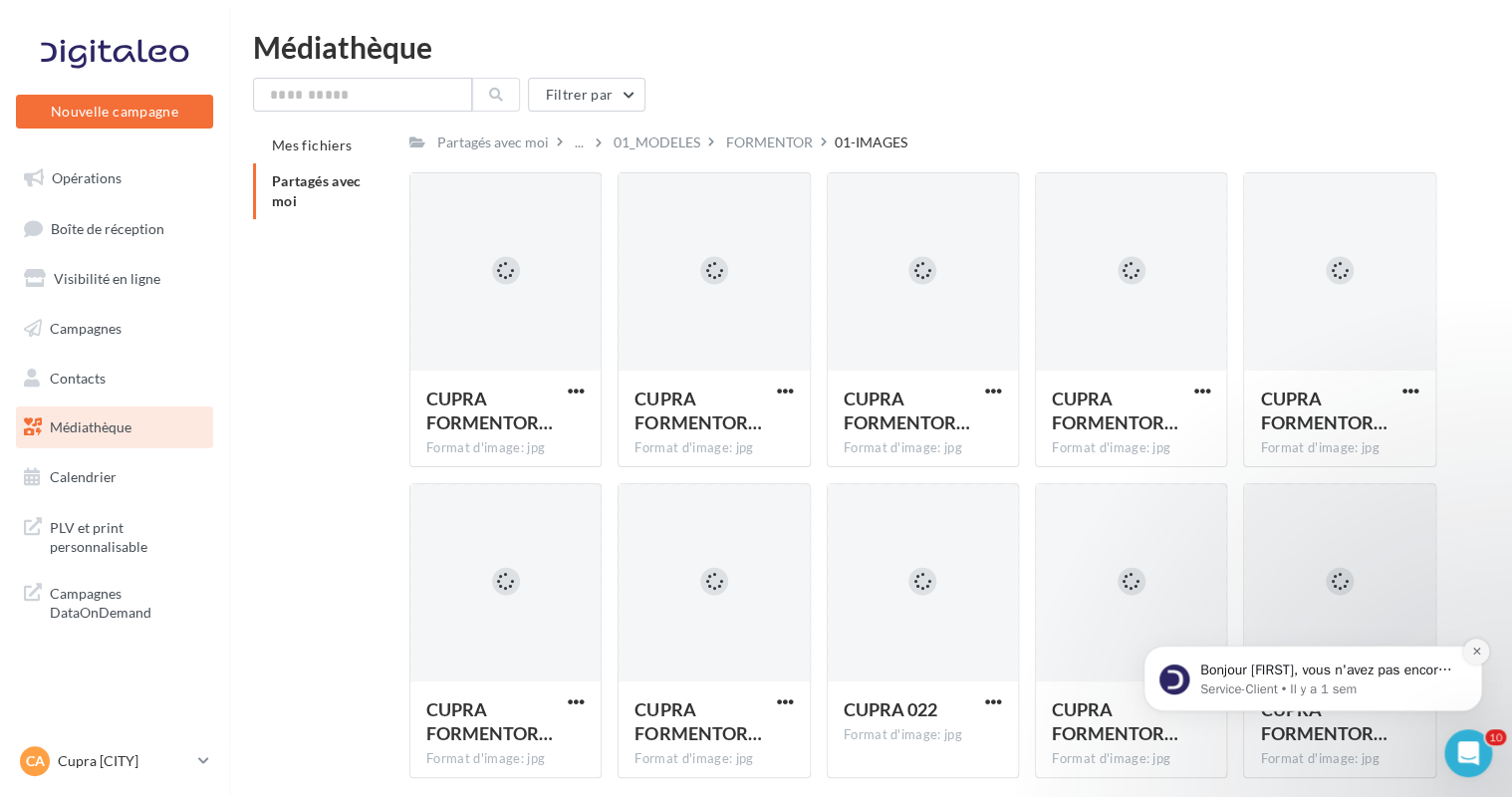click 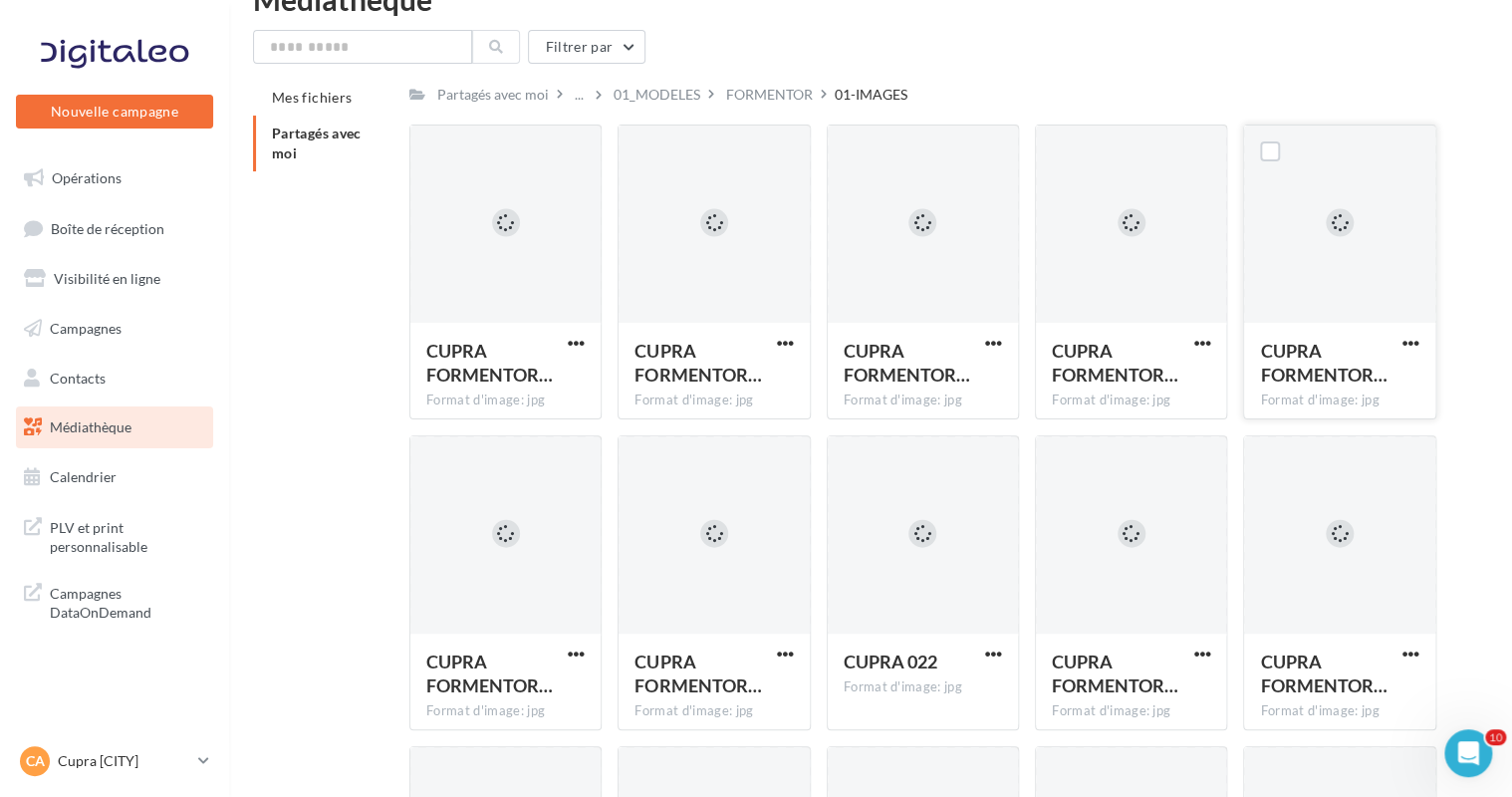 scroll, scrollTop: 0, scrollLeft: 0, axis: both 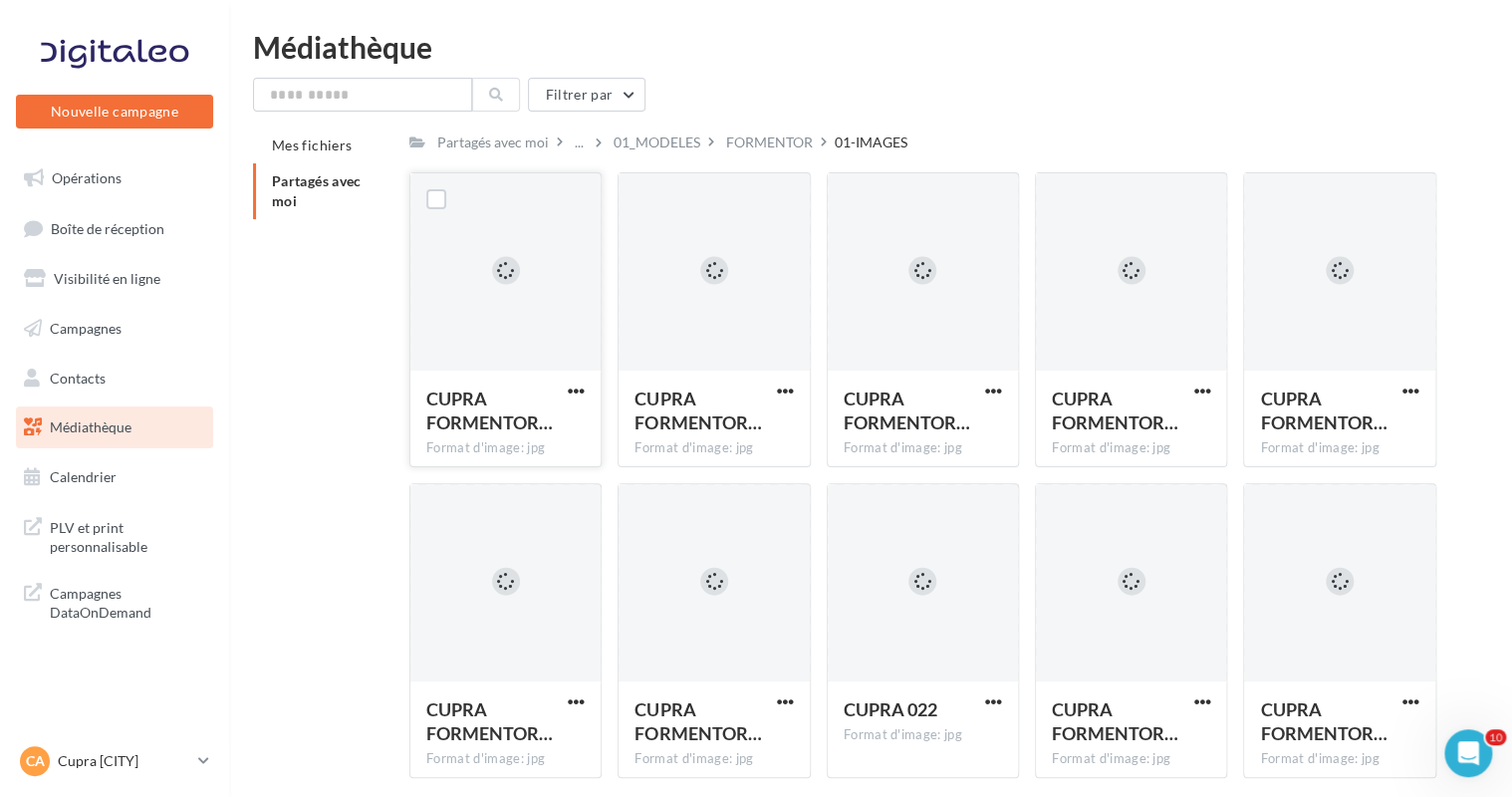 click at bounding box center [505, 273] 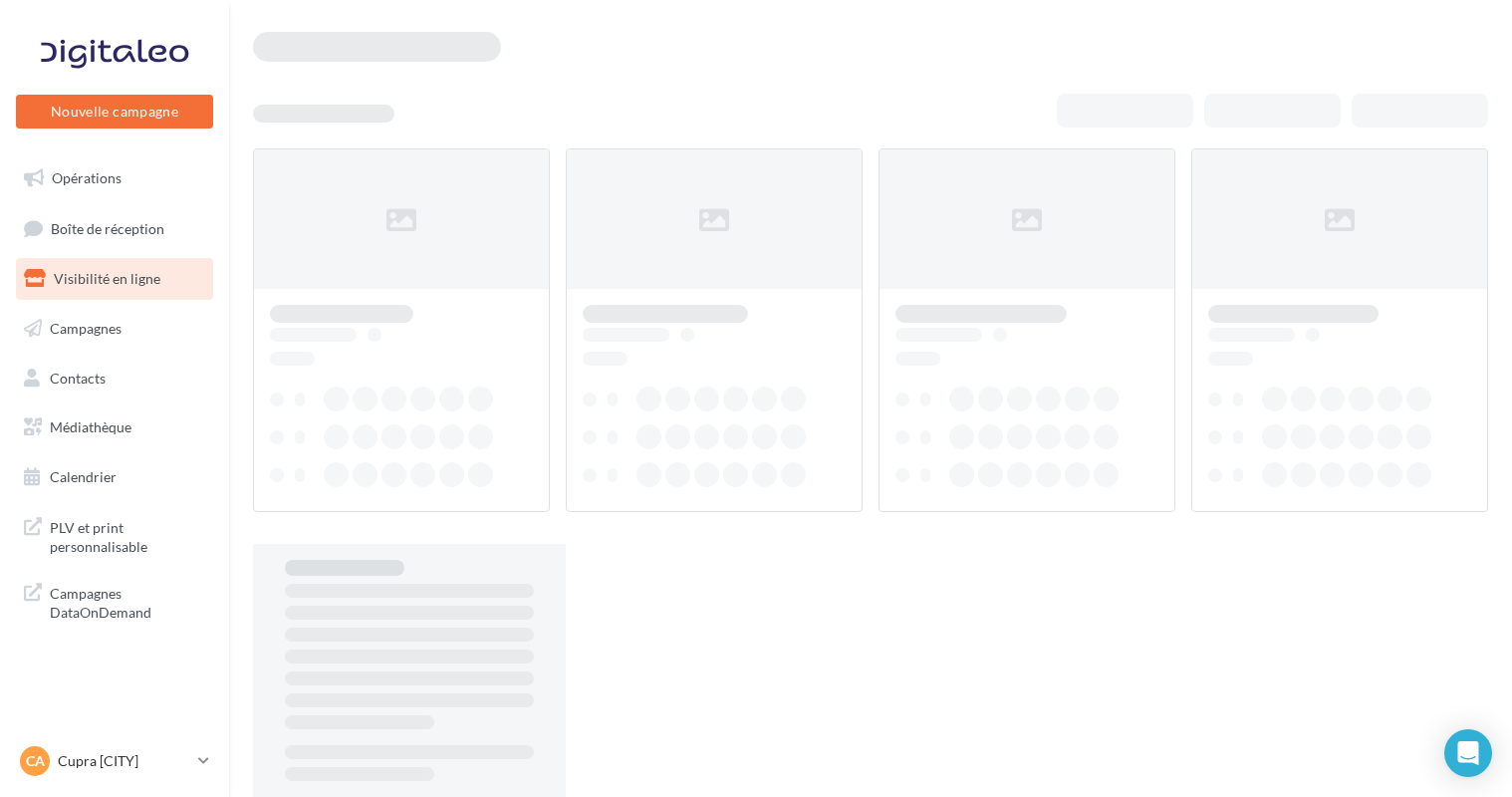 scroll, scrollTop: 0, scrollLeft: 0, axis: both 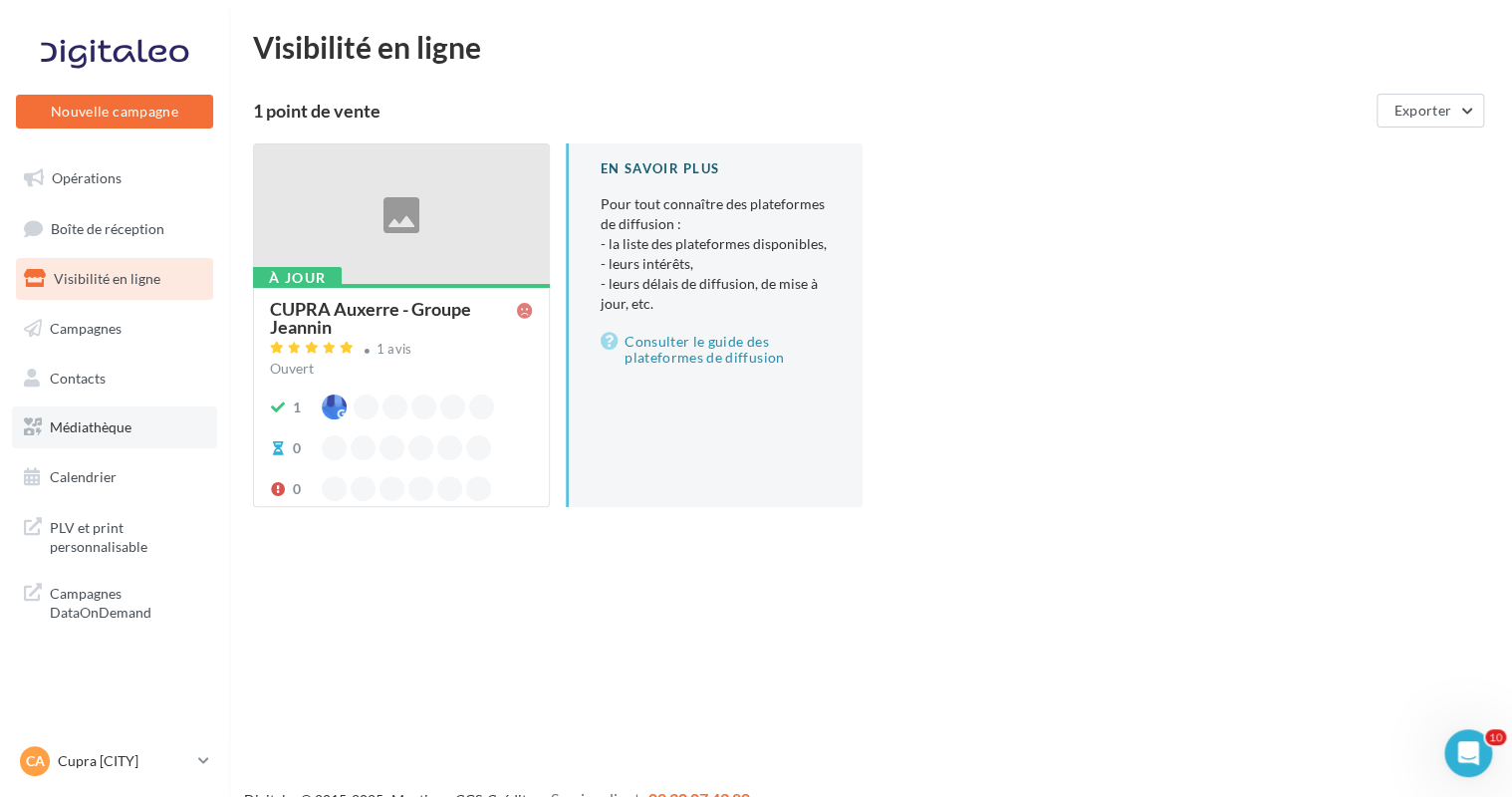 click on "Médiathèque" at bounding box center [115, 427] 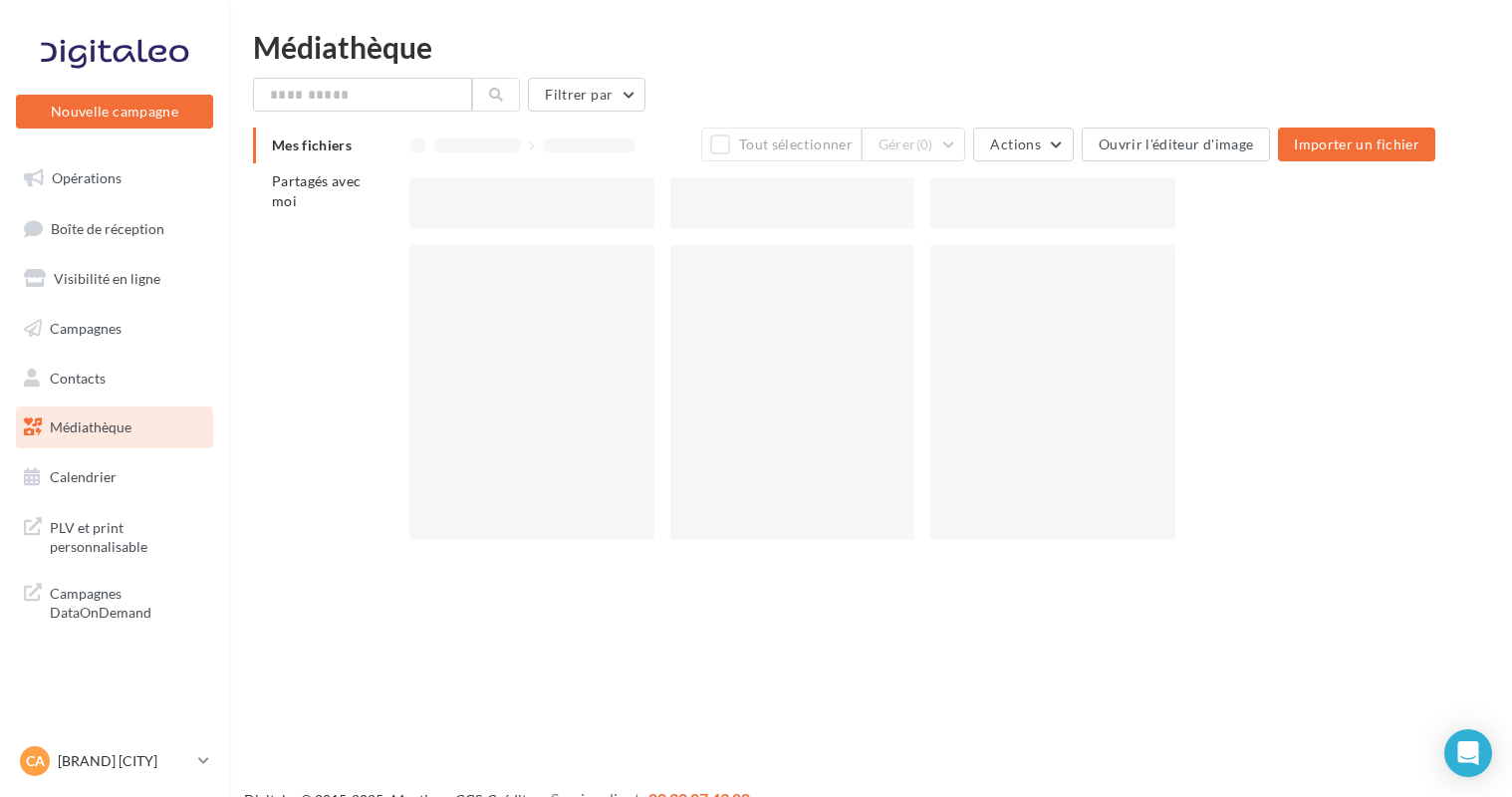 scroll, scrollTop: 0, scrollLeft: 0, axis: both 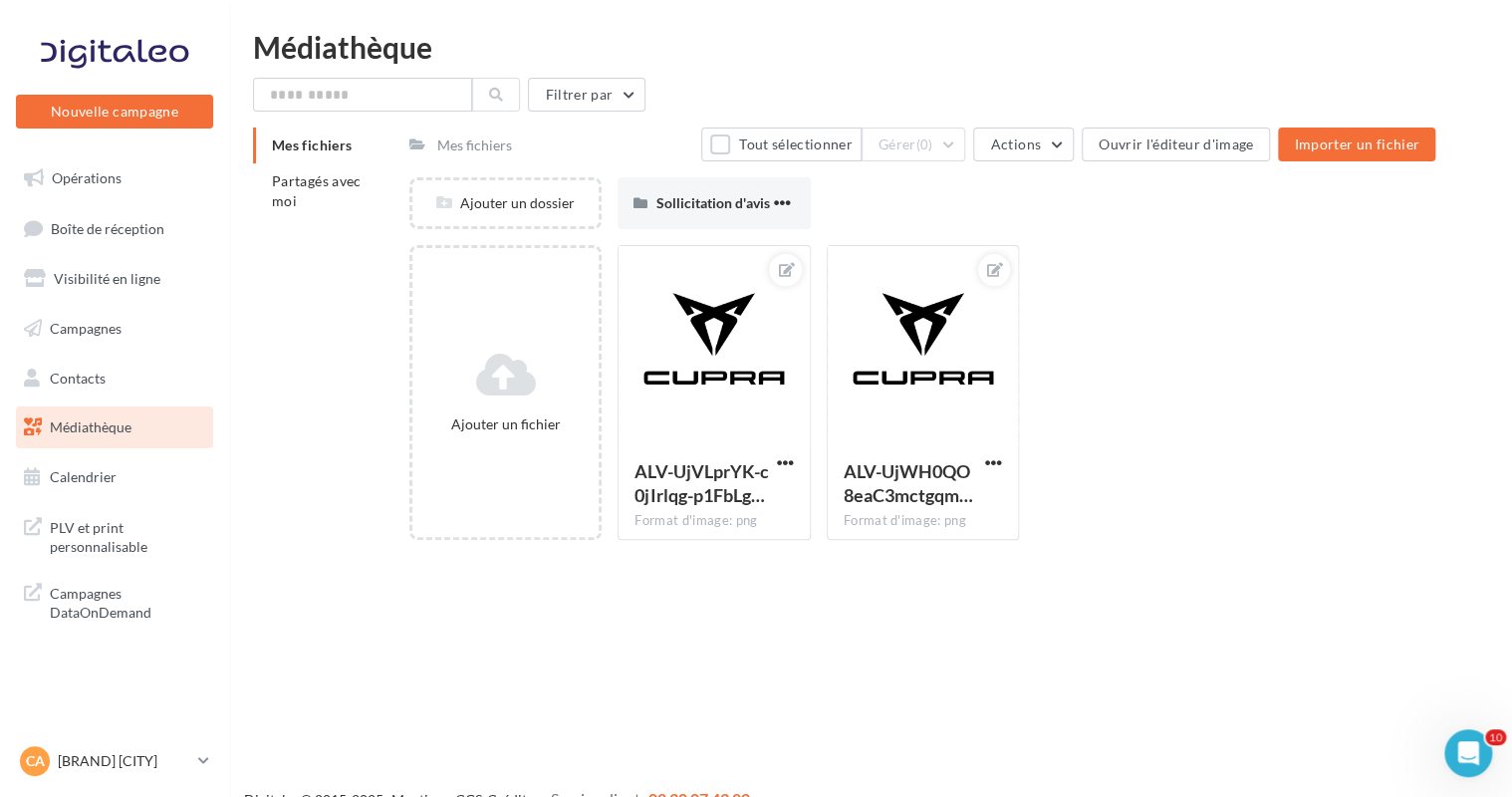 click on "Mes fichiers
Partagés avec moi" at bounding box center [331, 181] 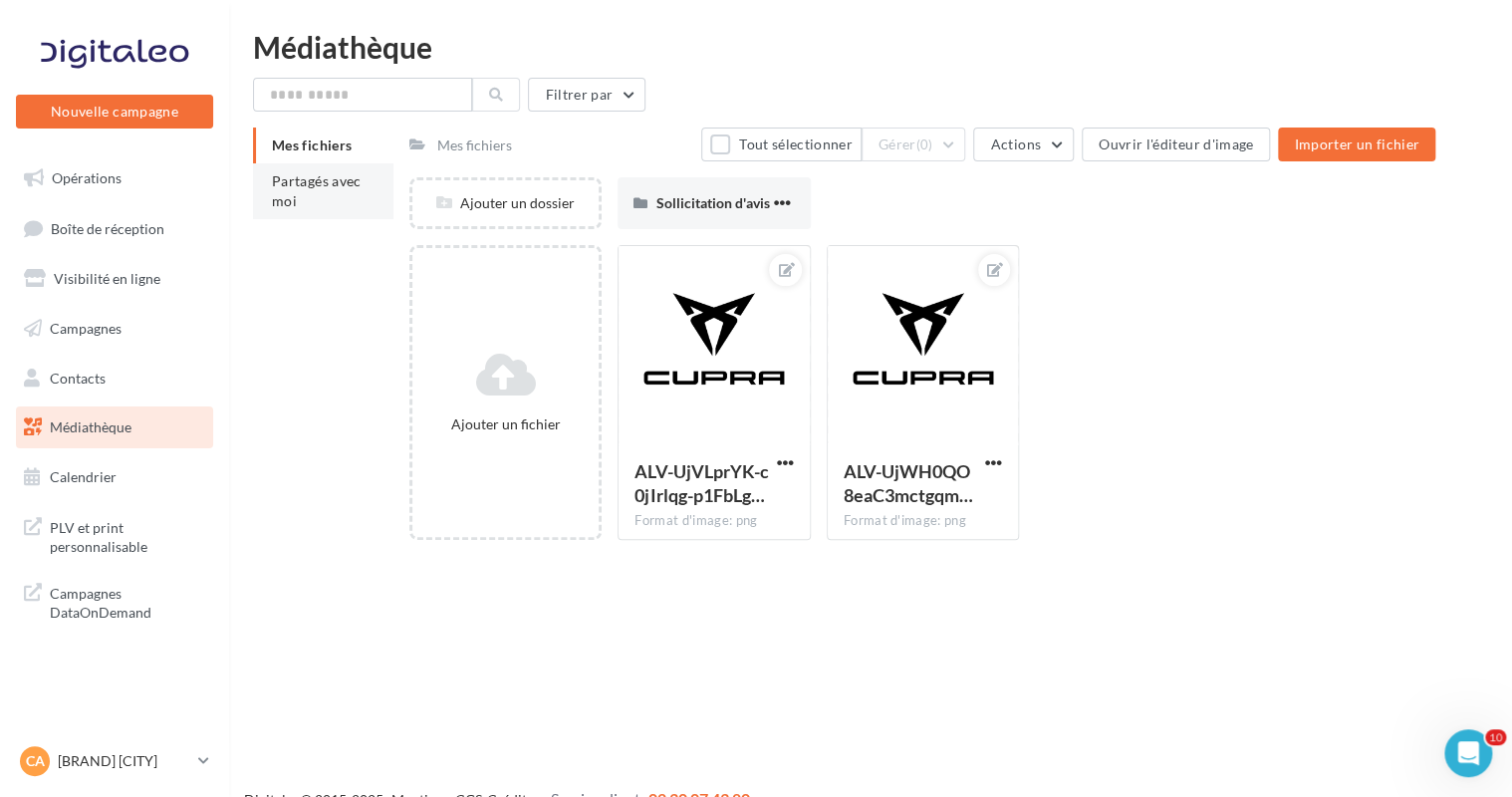 click on "Partagés avec moi" at bounding box center (317, 190) 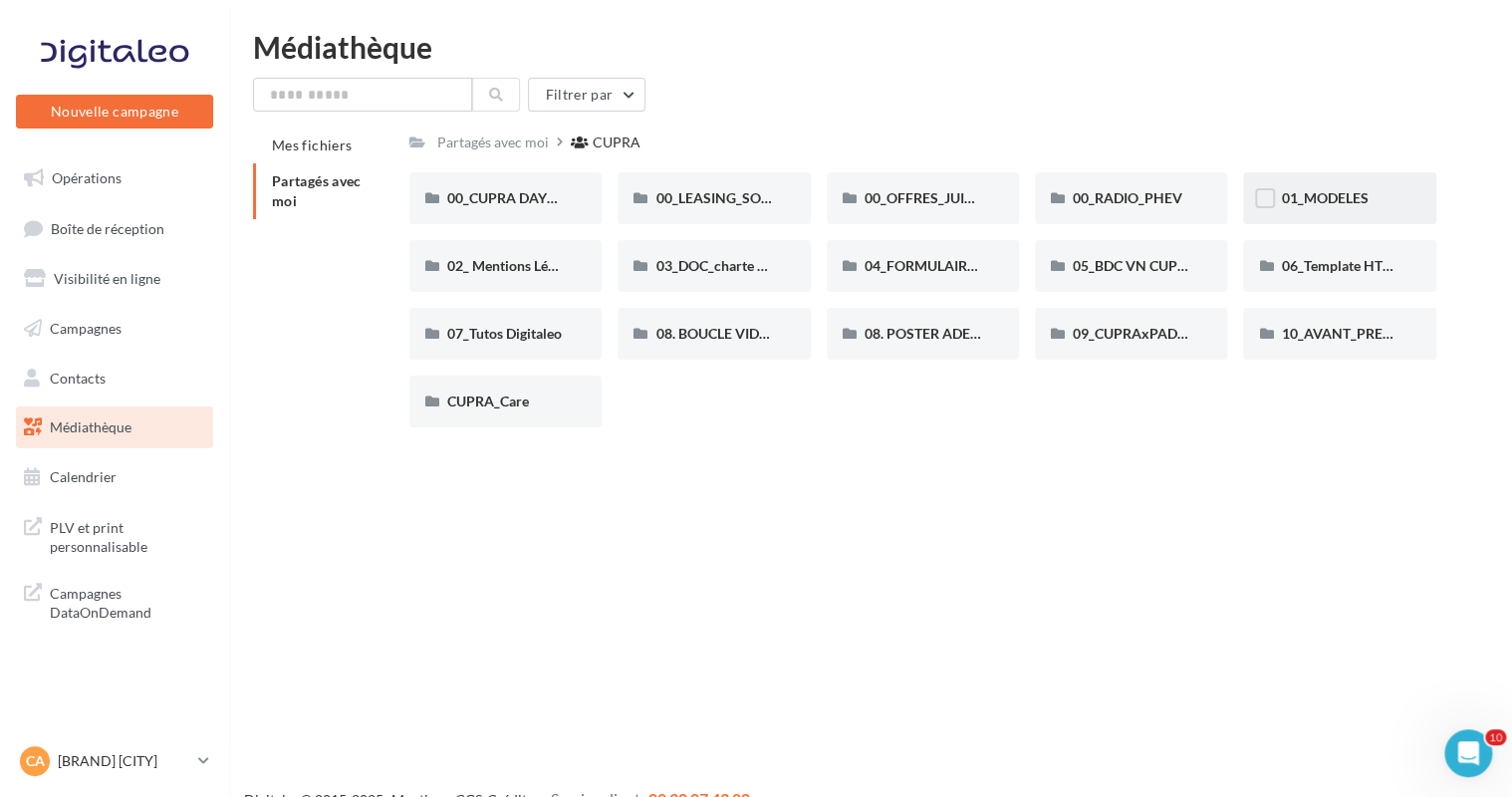click on "01_MODELES" at bounding box center (1339, 198) 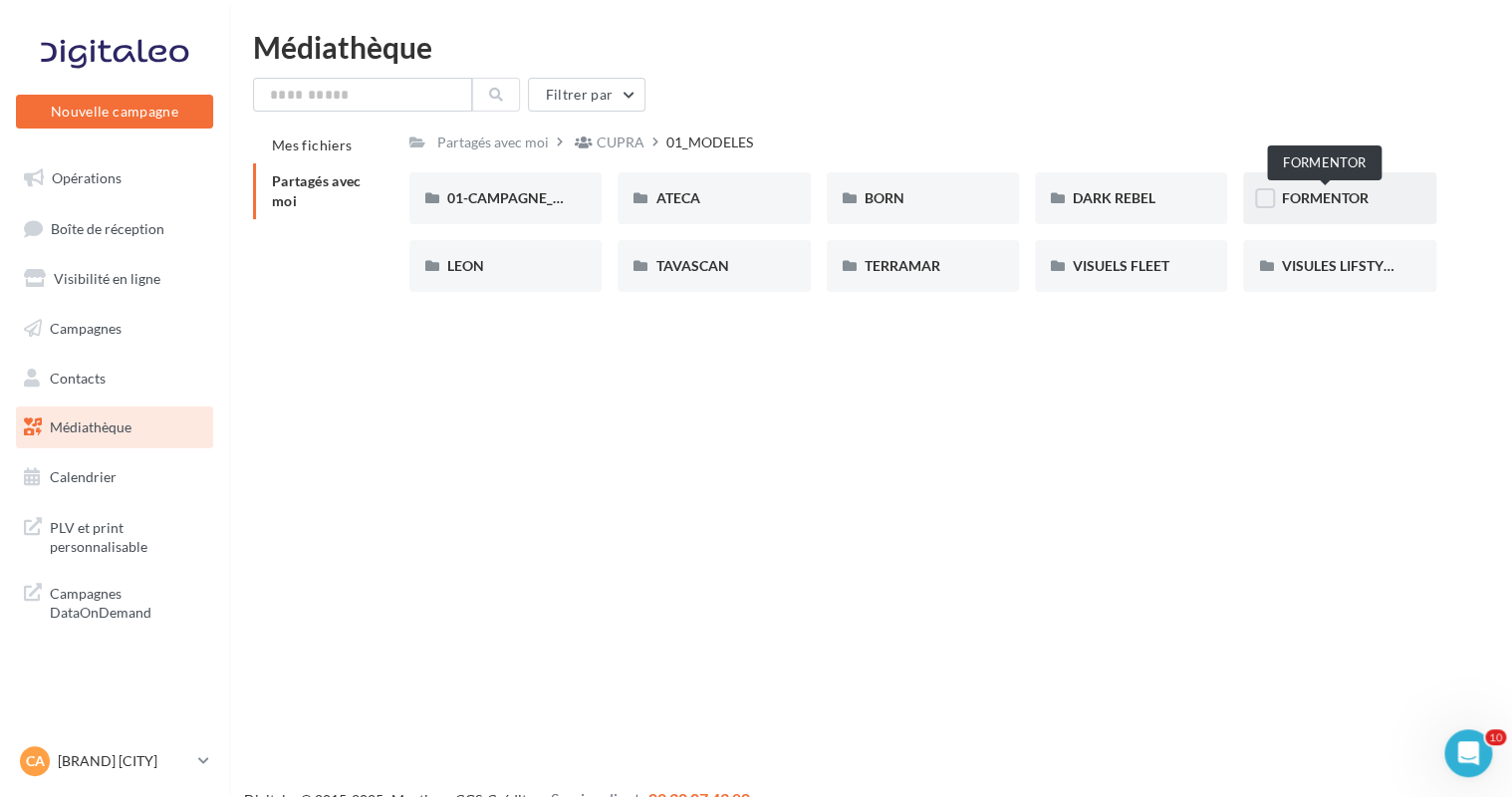 click on "FORMENTOR" at bounding box center [1324, 197] 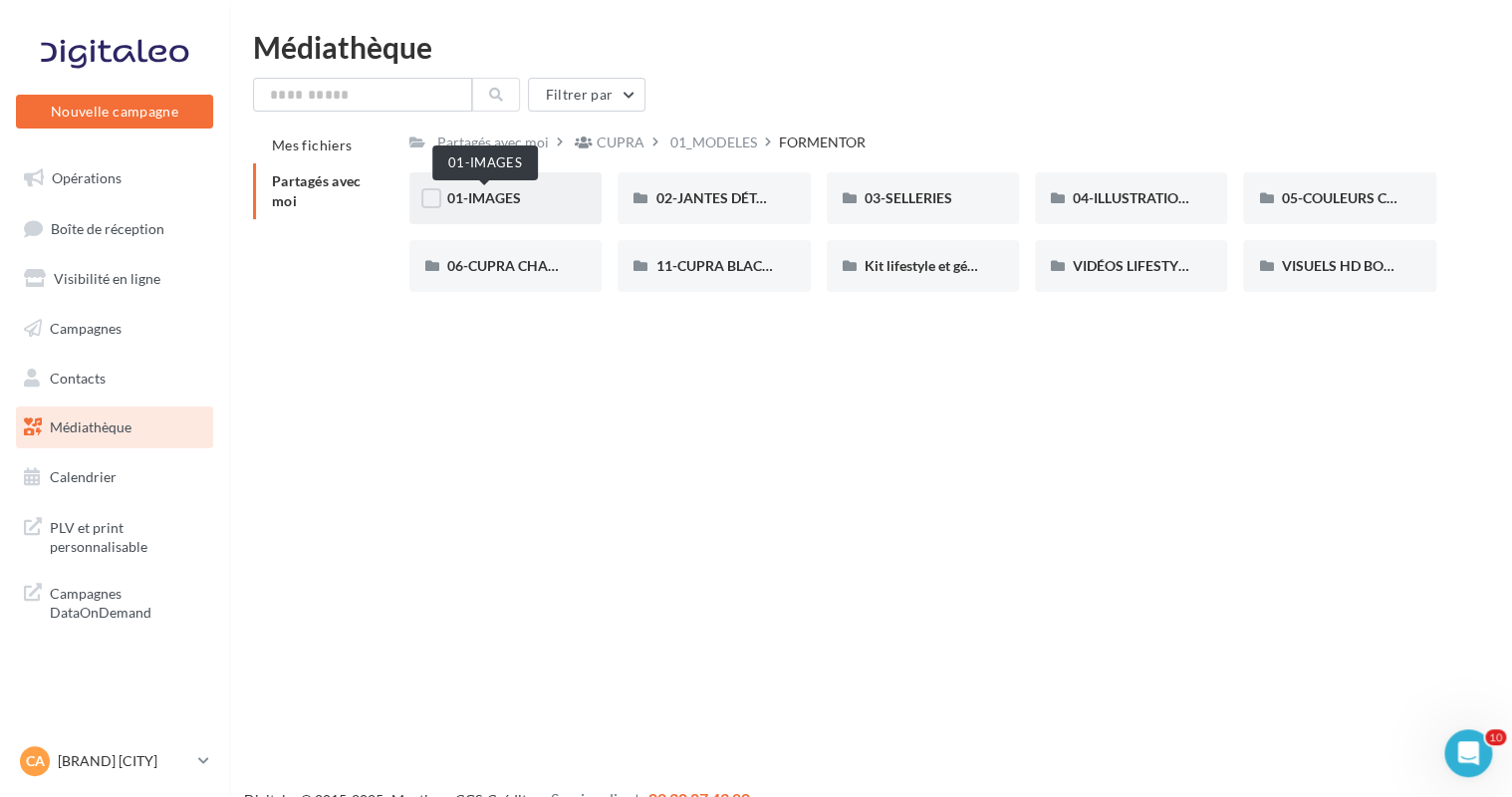 click on "01-IMAGES" at bounding box center [484, 197] 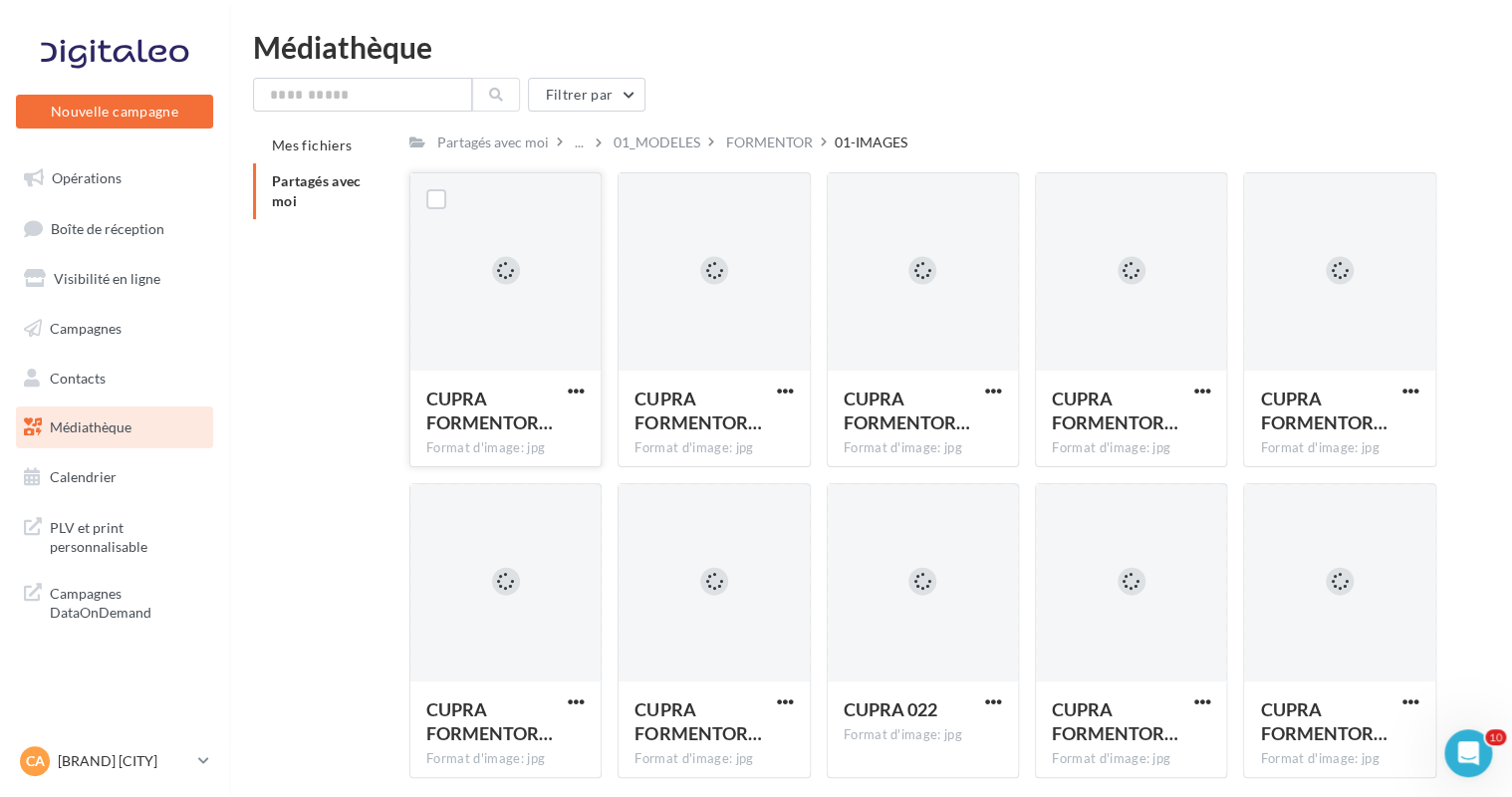 click at bounding box center (505, 273) 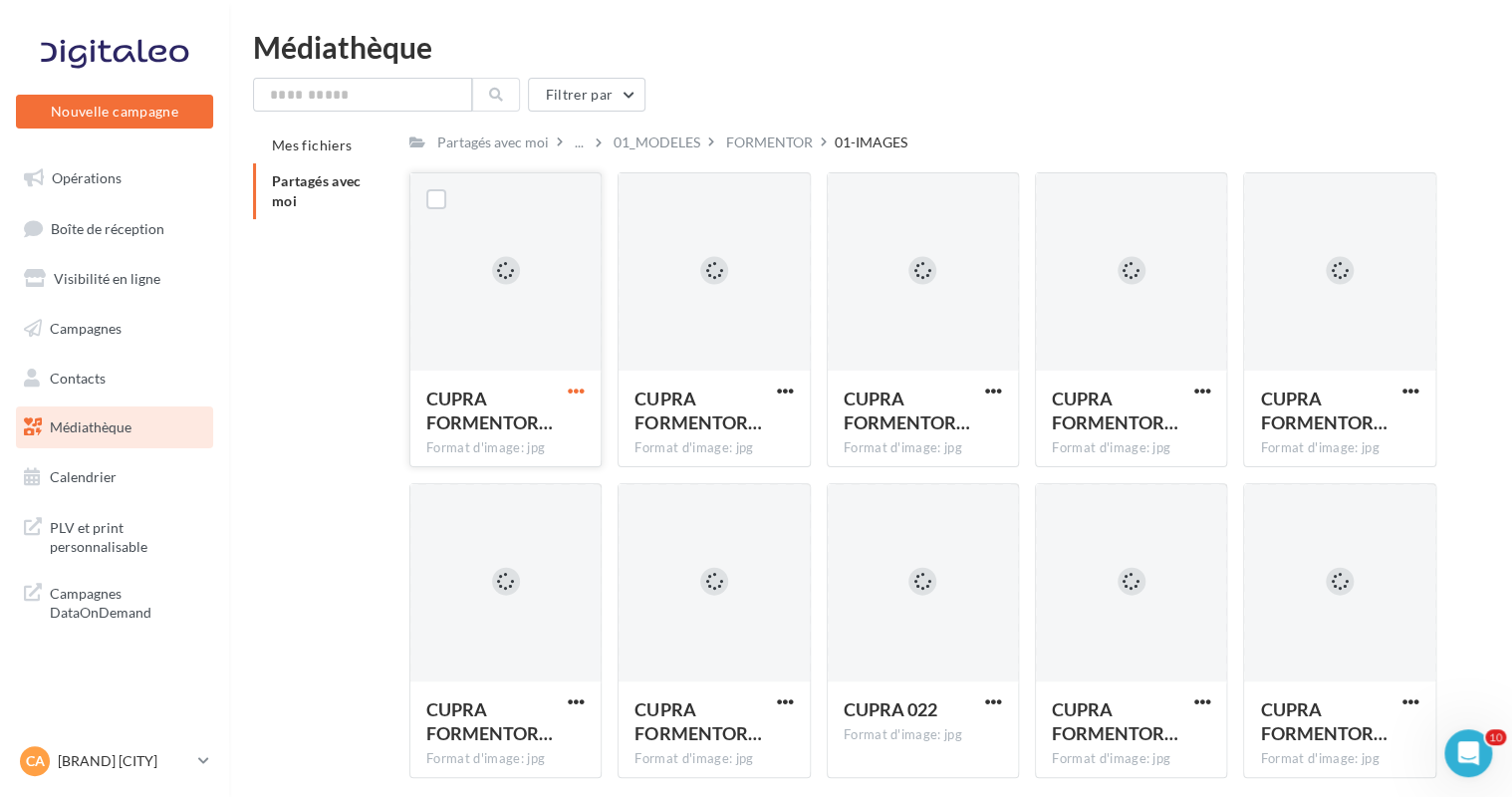 click at bounding box center (576, 391) 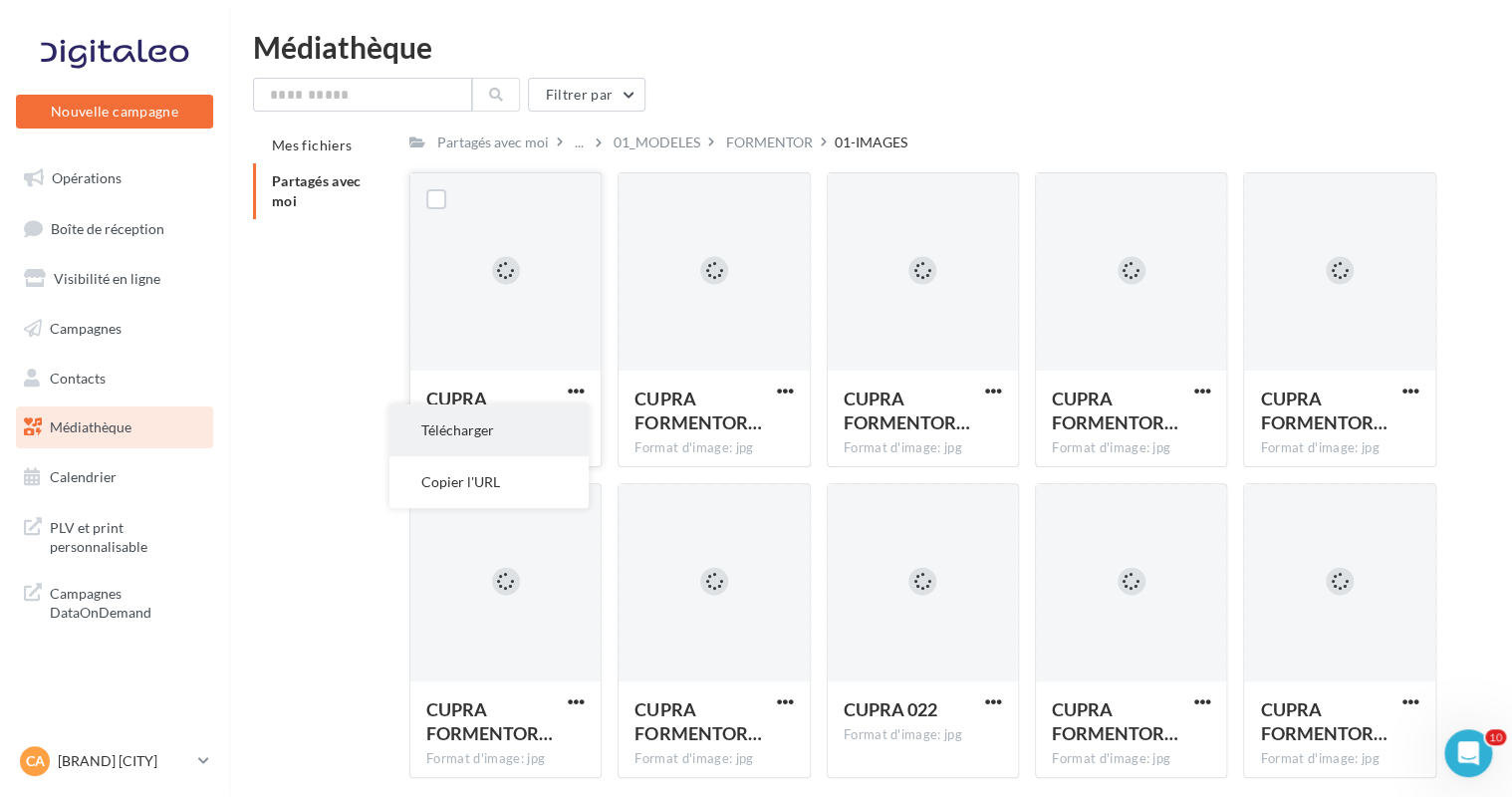 click on "Télécharger" at bounding box center (489, 430) 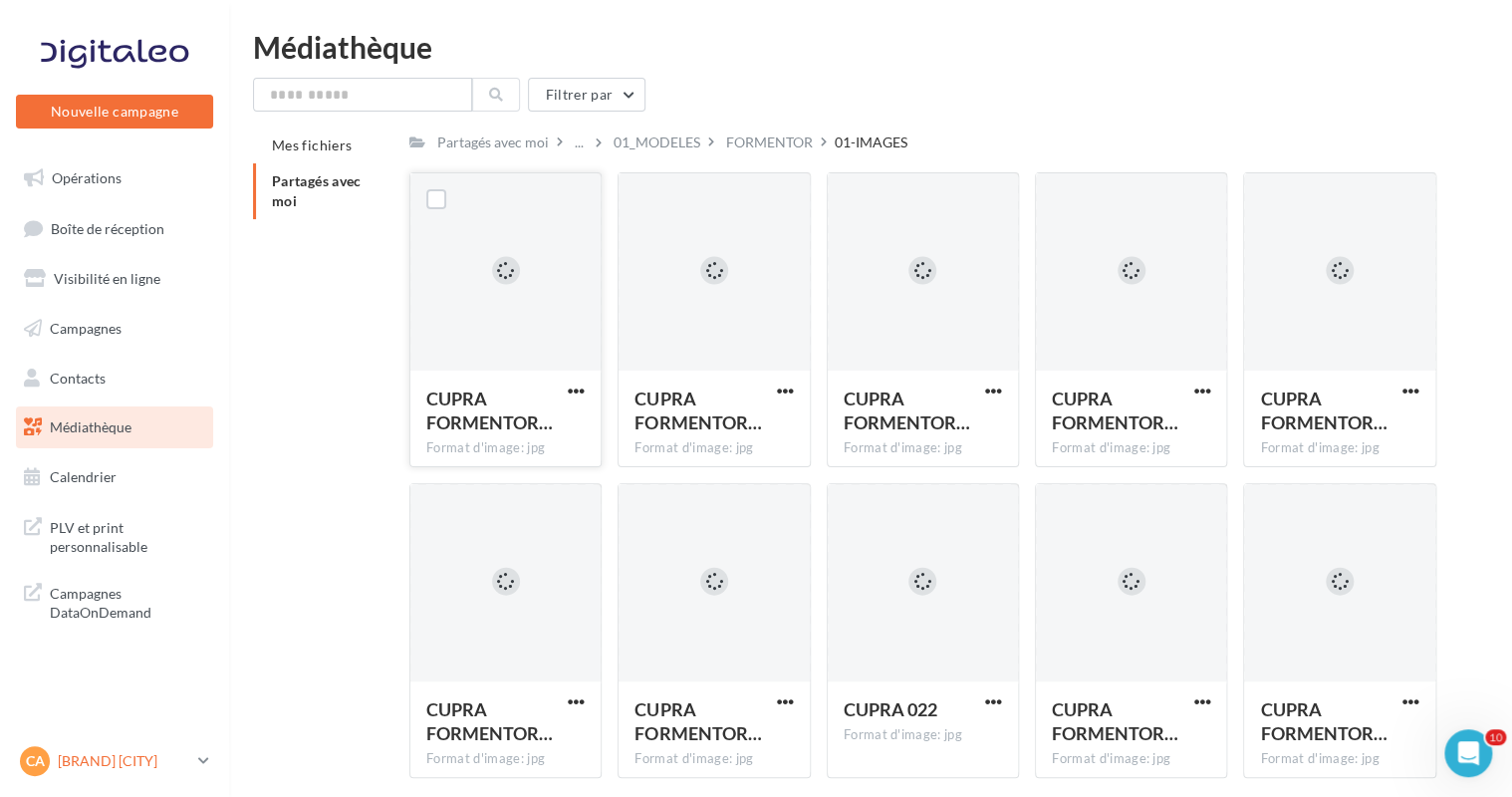 click on "[BRAND] [CITY]" at bounding box center (124, 761) 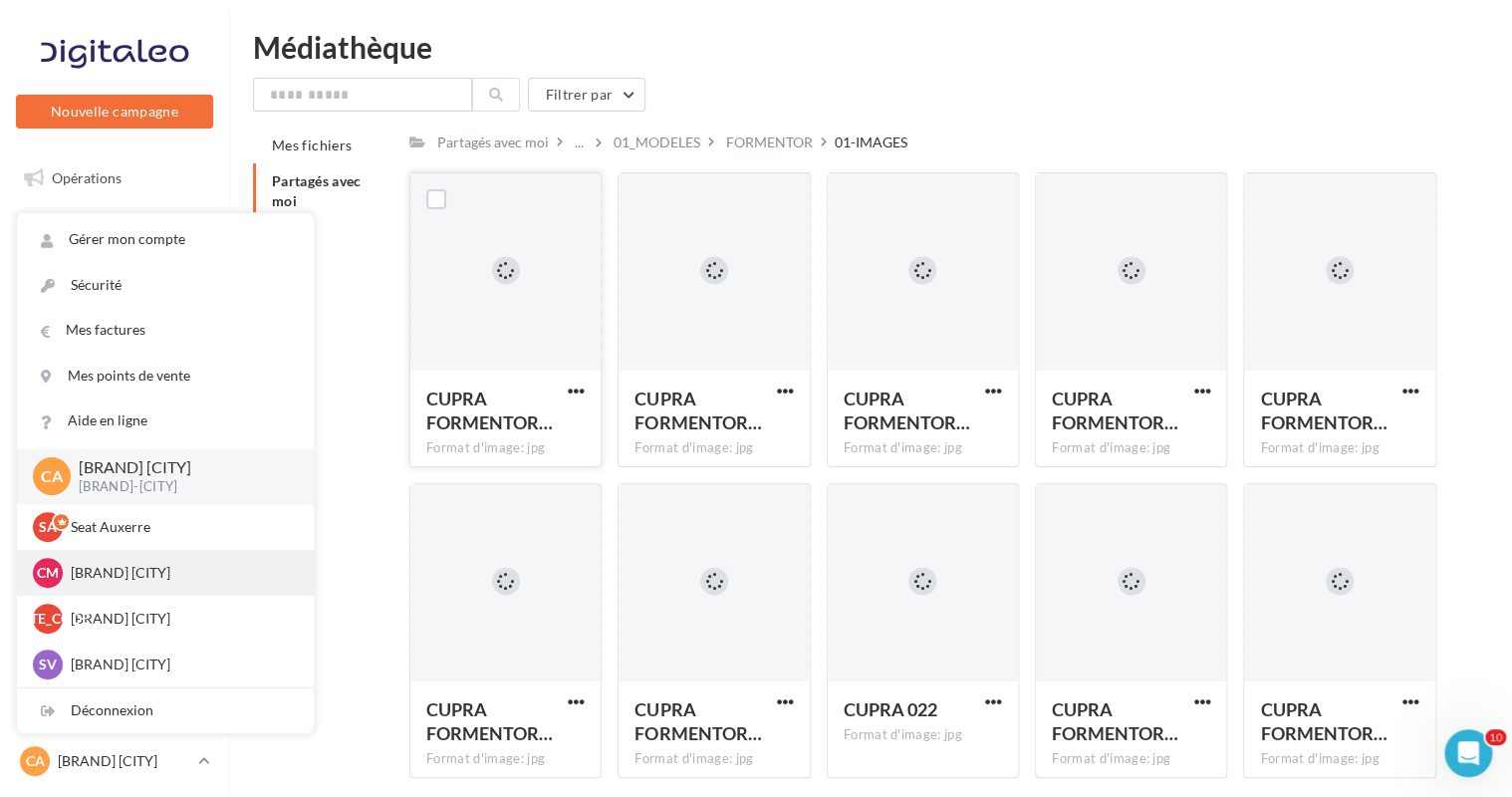 click on "[BRAND] [CITY]" at bounding box center [180, 573] 